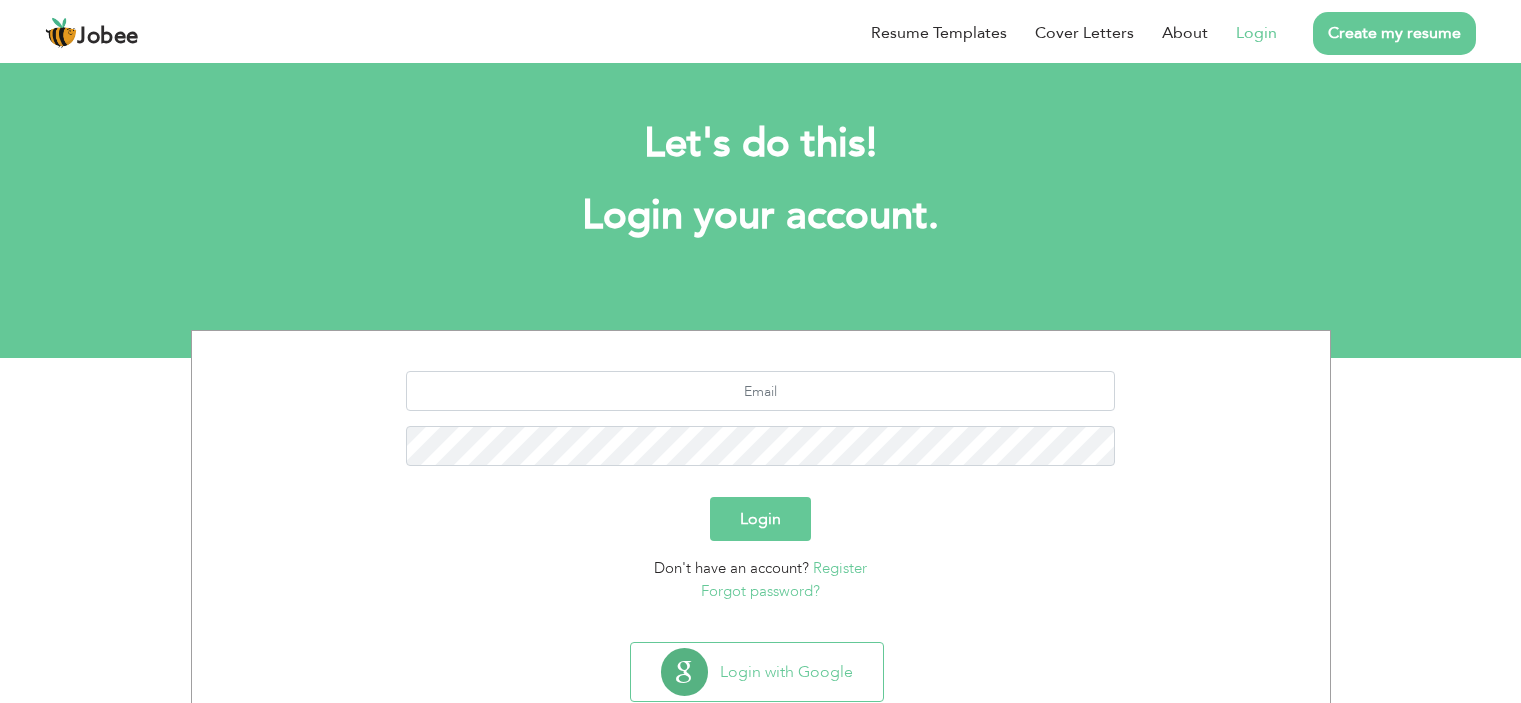 scroll, scrollTop: 0, scrollLeft: 0, axis: both 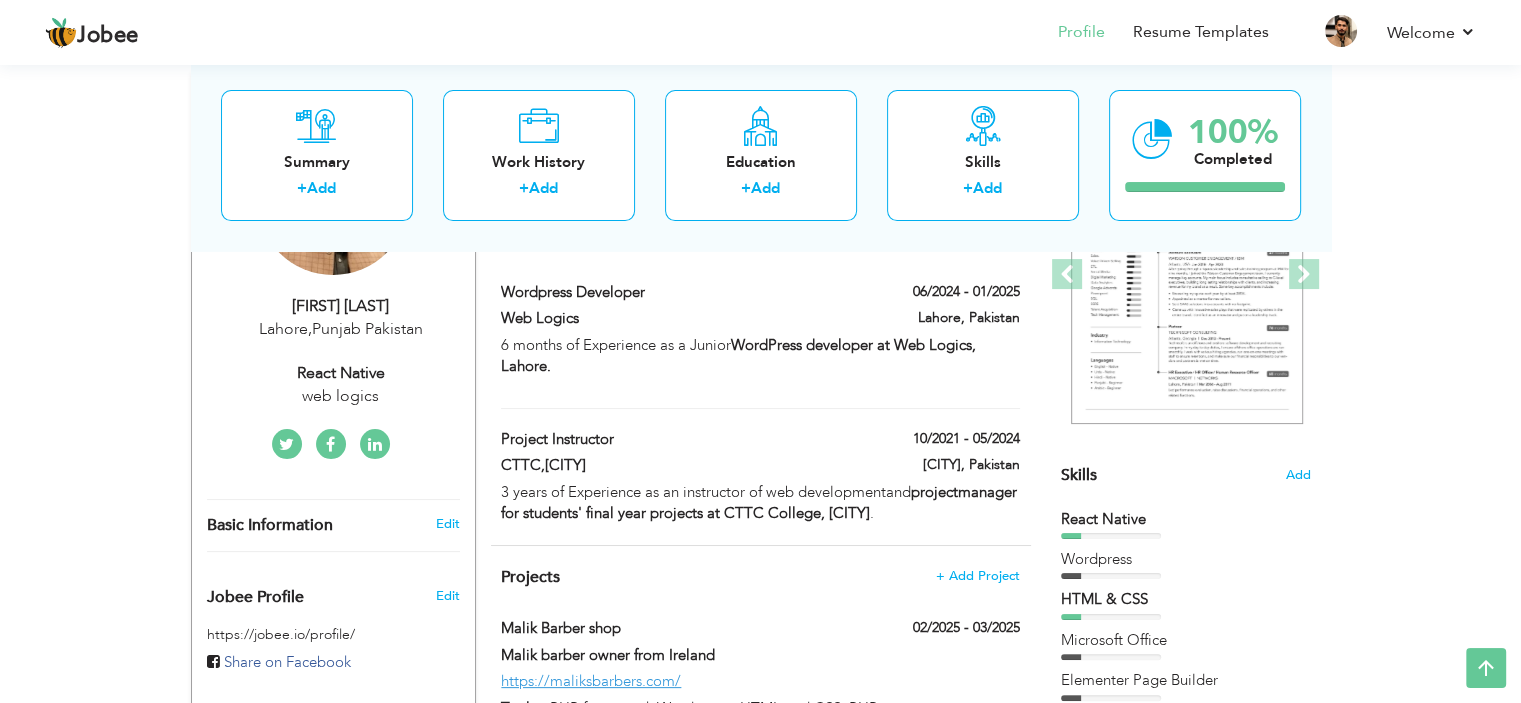 click on "[FIRST] [LAST]" at bounding box center [341, 306] 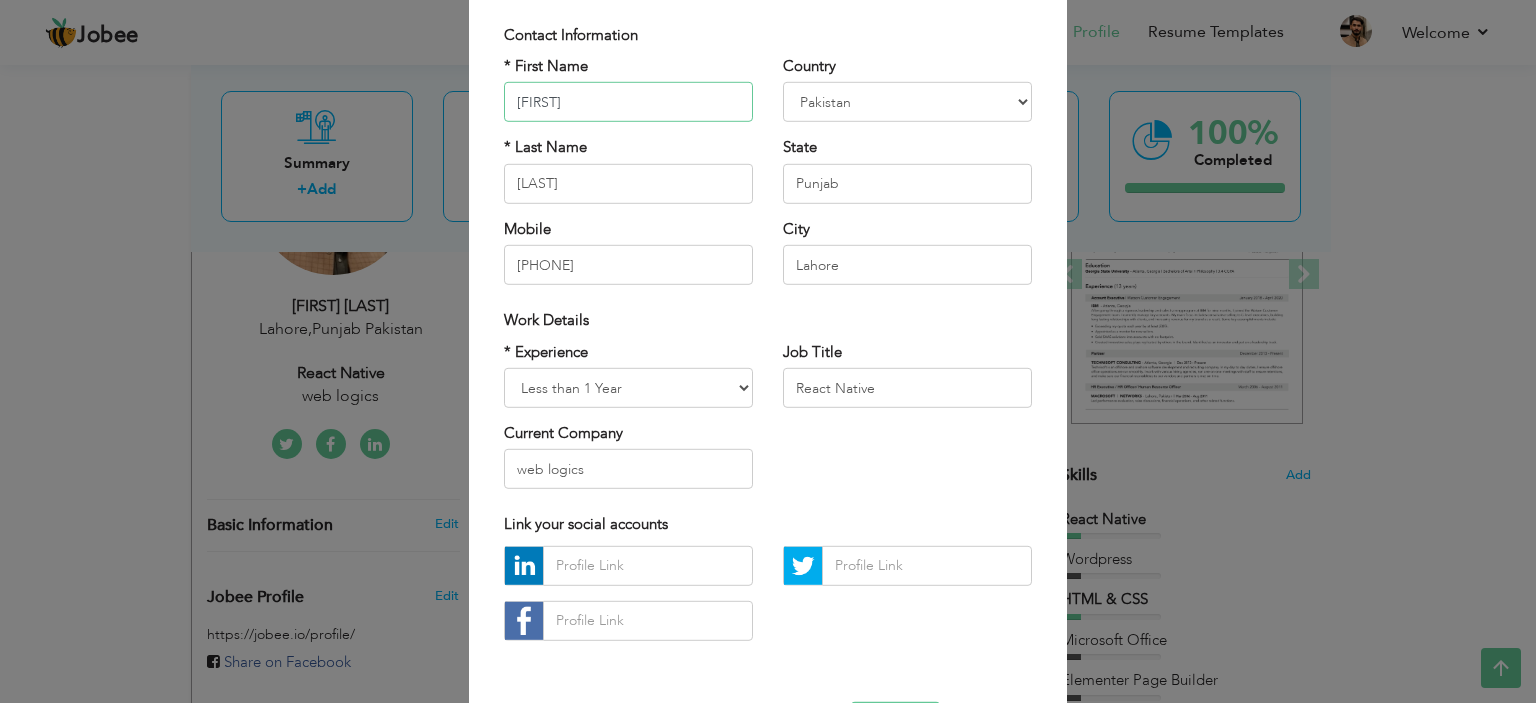 scroll, scrollTop: 139, scrollLeft: 0, axis: vertical 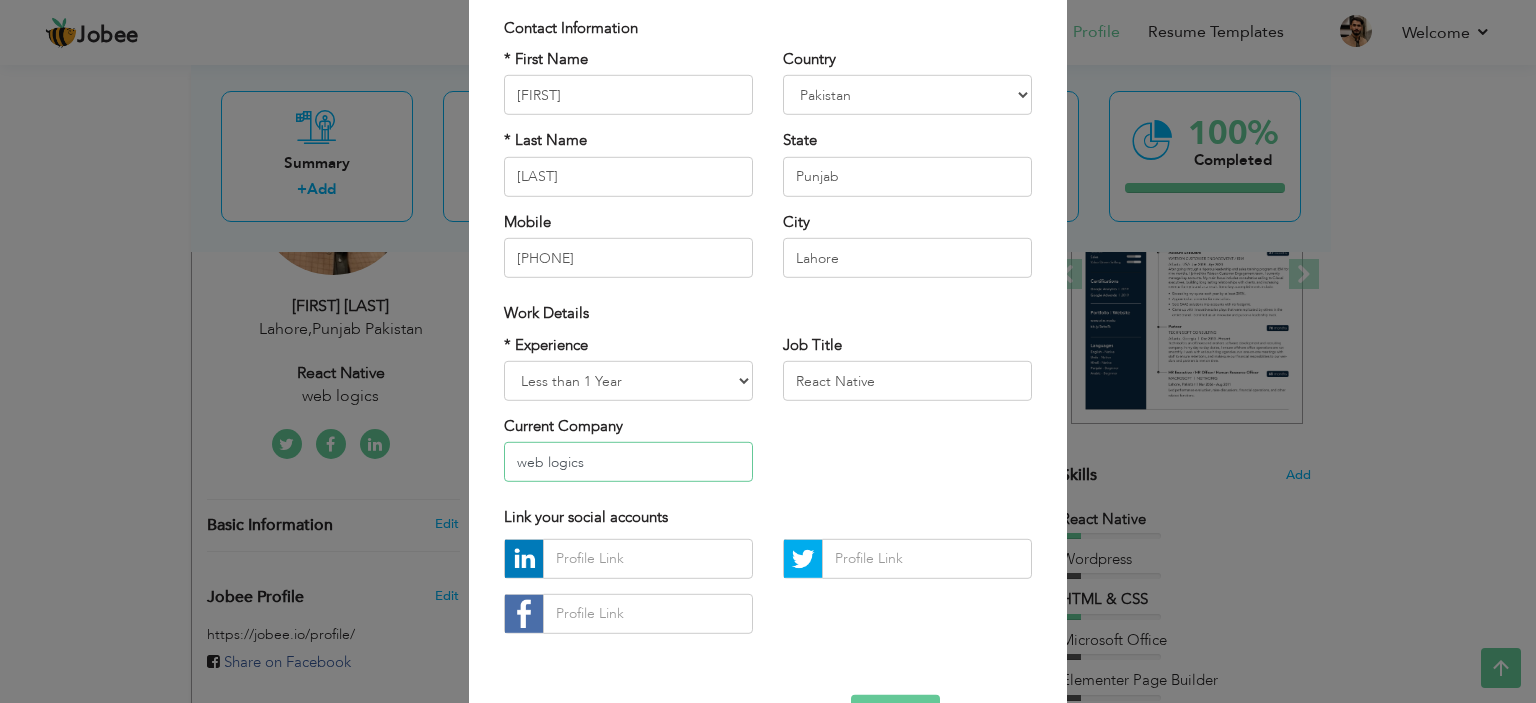 click on "web logics" at bounding box center (628, 462) 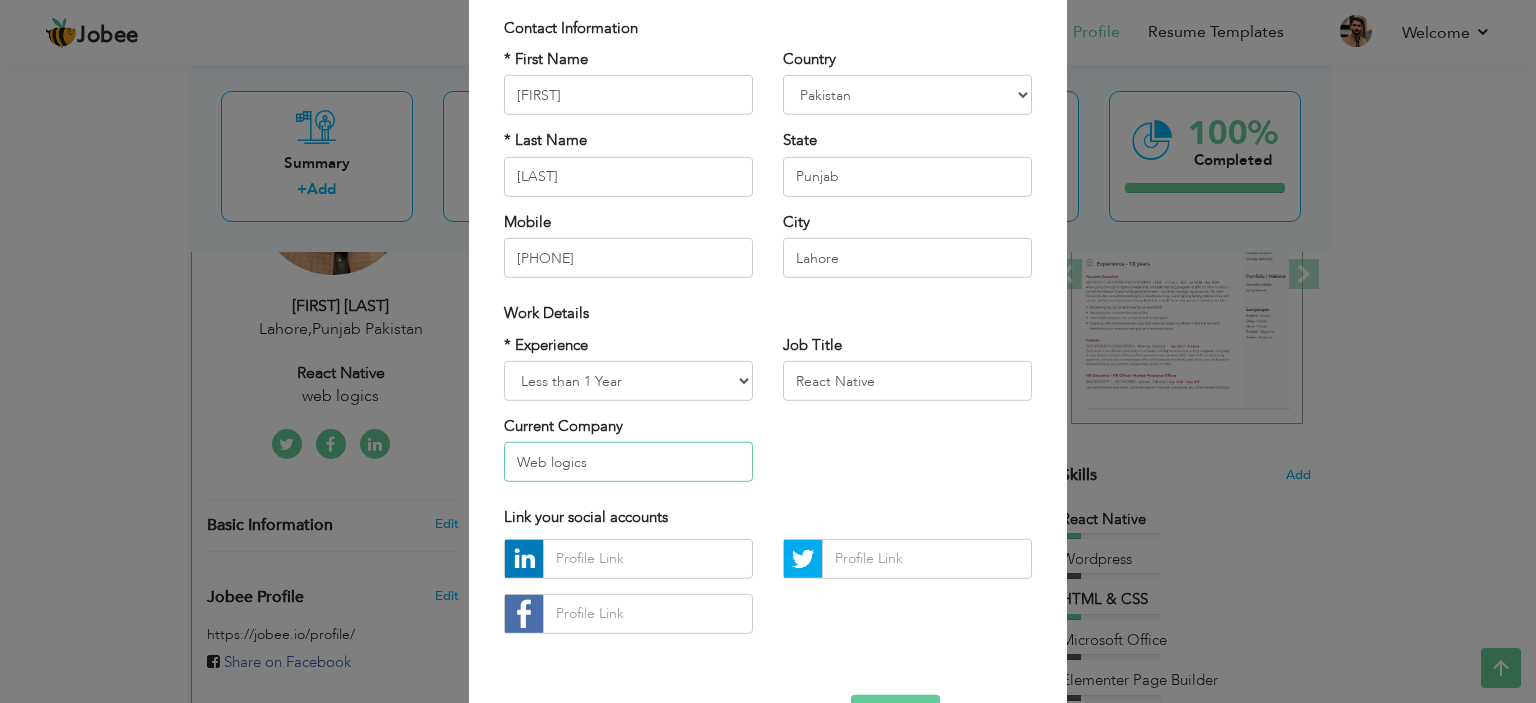 click on "Web logics" at bounding box center (628, 462) 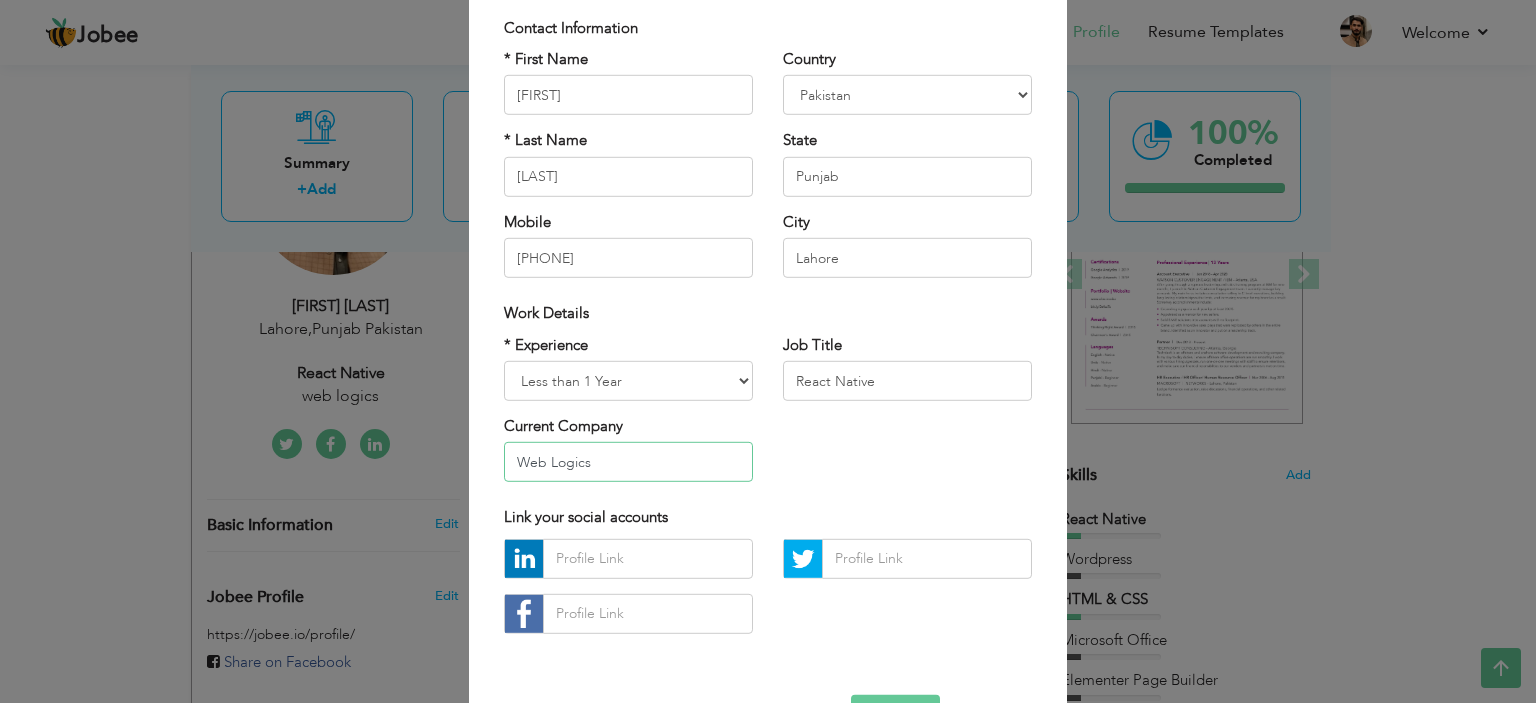 scroll, scrollTop: 205, scrollLeft: 0, axis: vertical 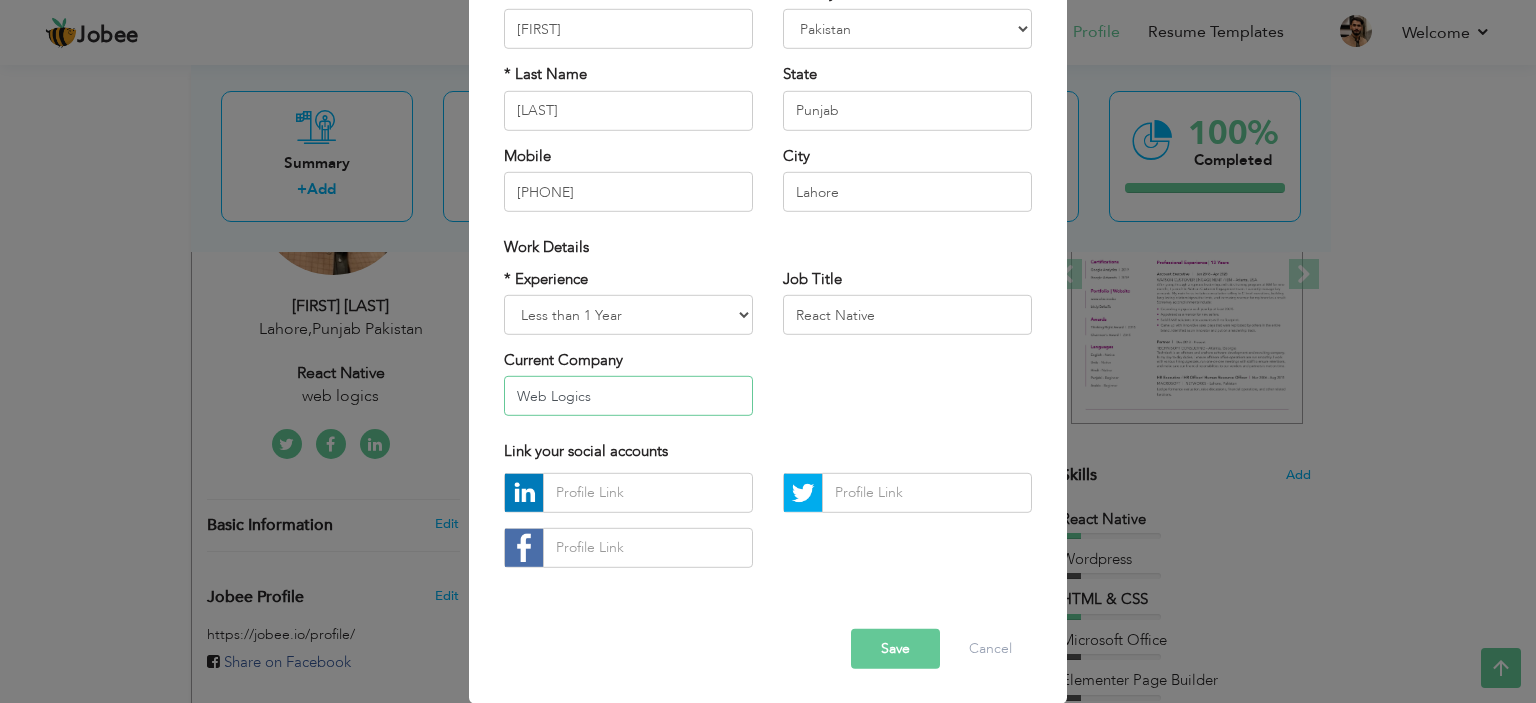 type on "Web Logics" 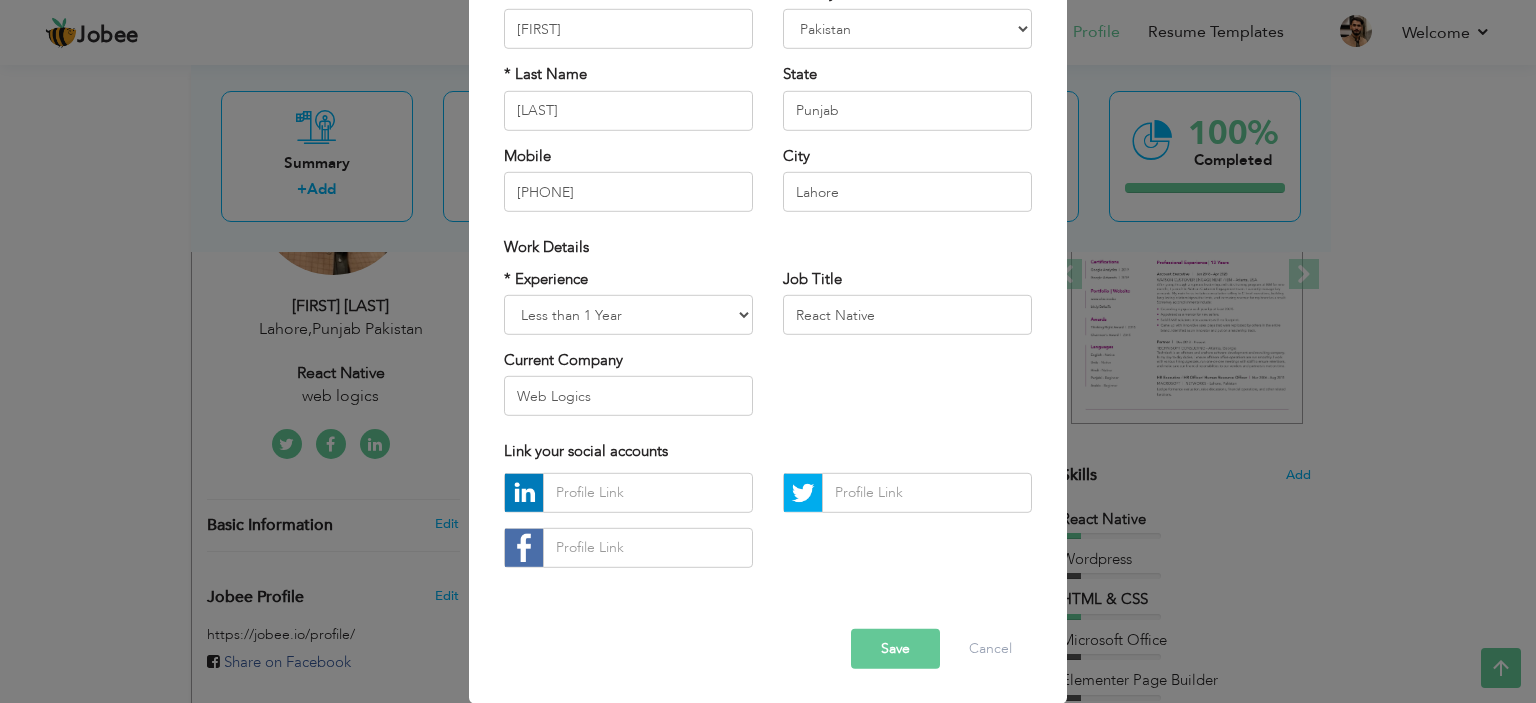 click on "Save" at bounding box center (895, 649) 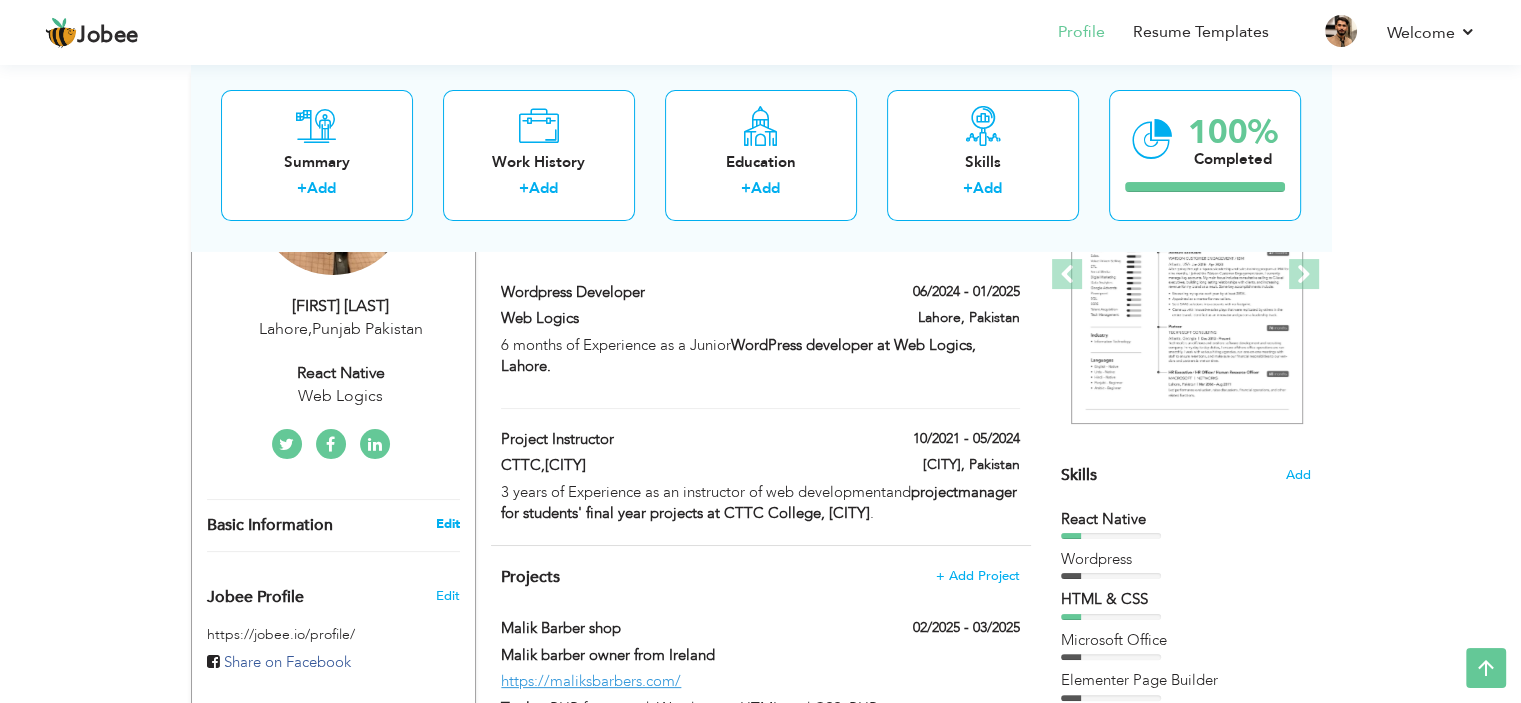 click on "Edit" at bounding box center (447, 524) 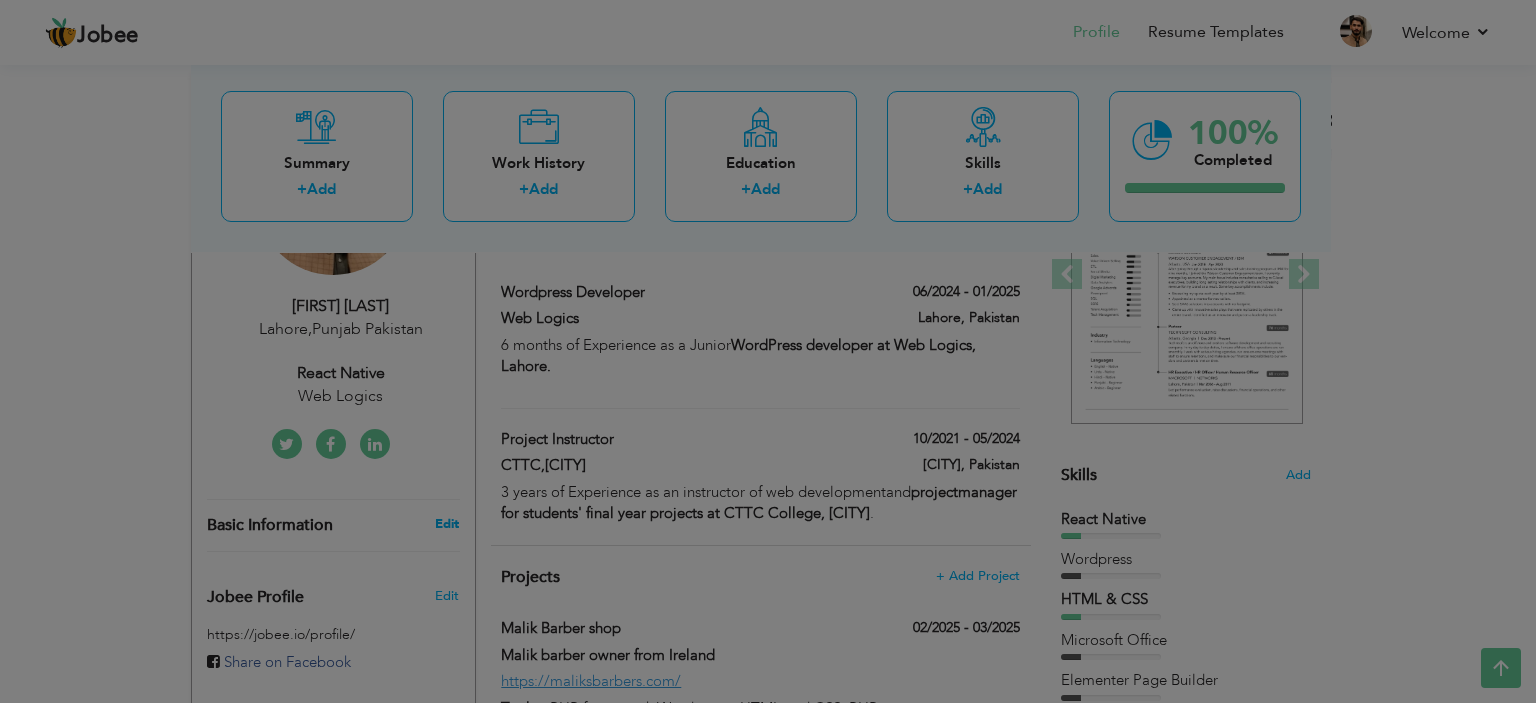 scroll, scrollTop: 0, scrollLeft: 0, axis: both 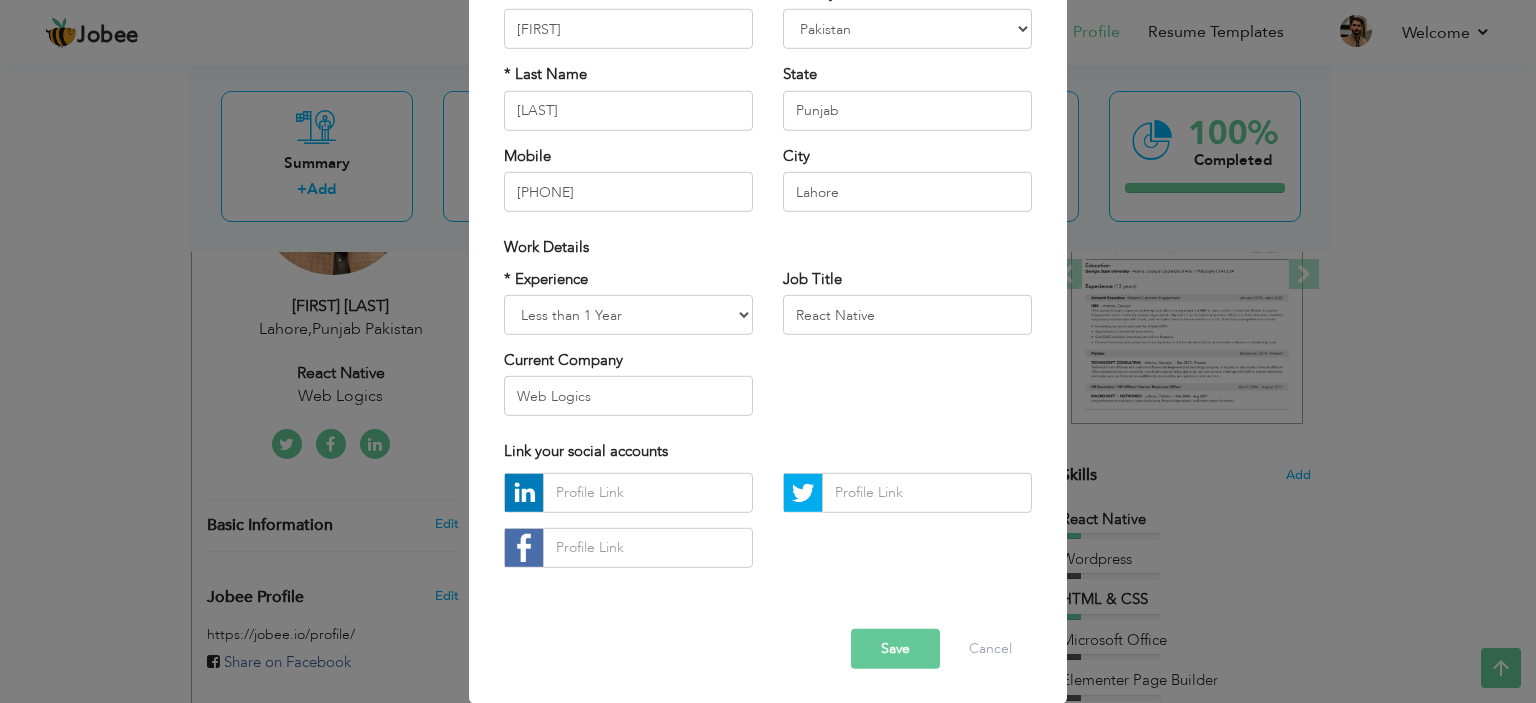 click on "Save" at bounding box center [895, 649] 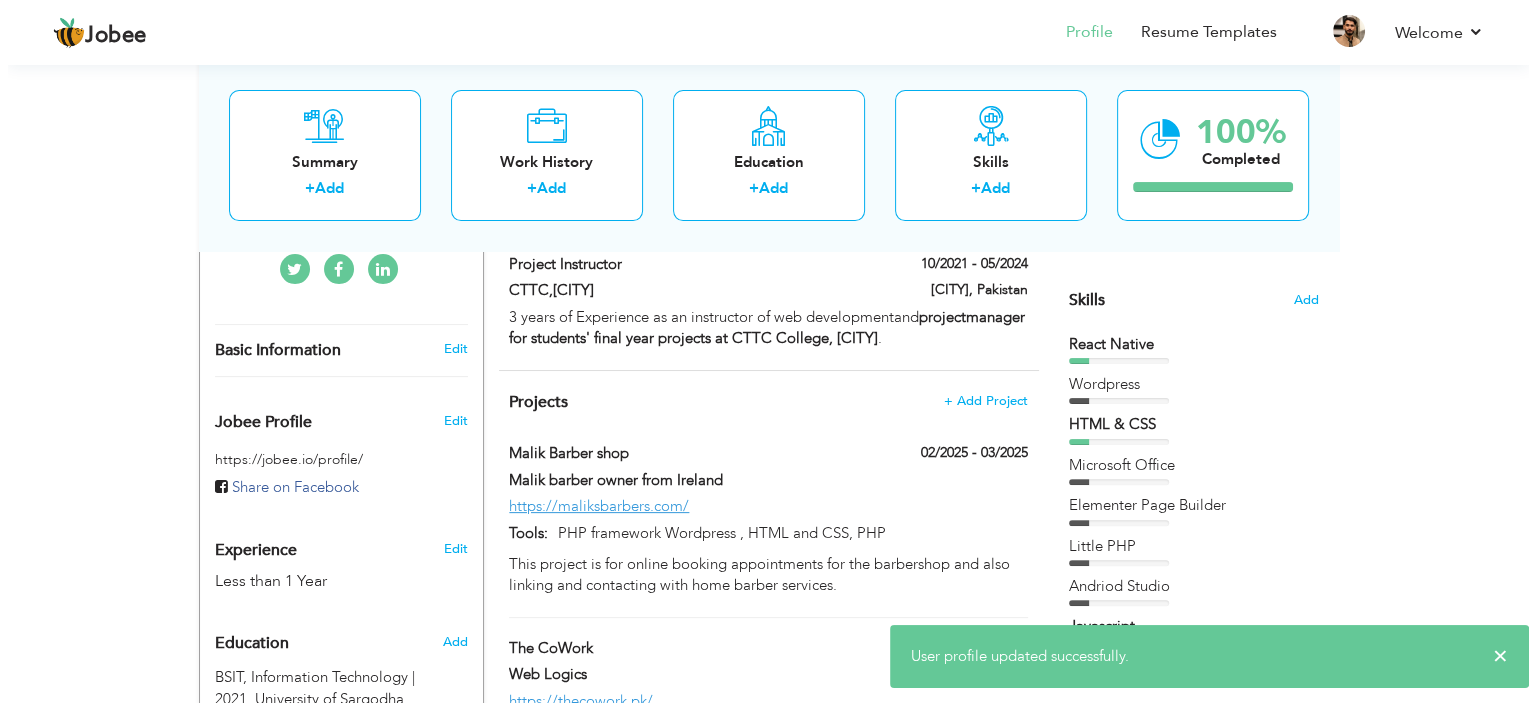 scroll, scrollTop: 583, scrollLeft: 0, axis: vertical 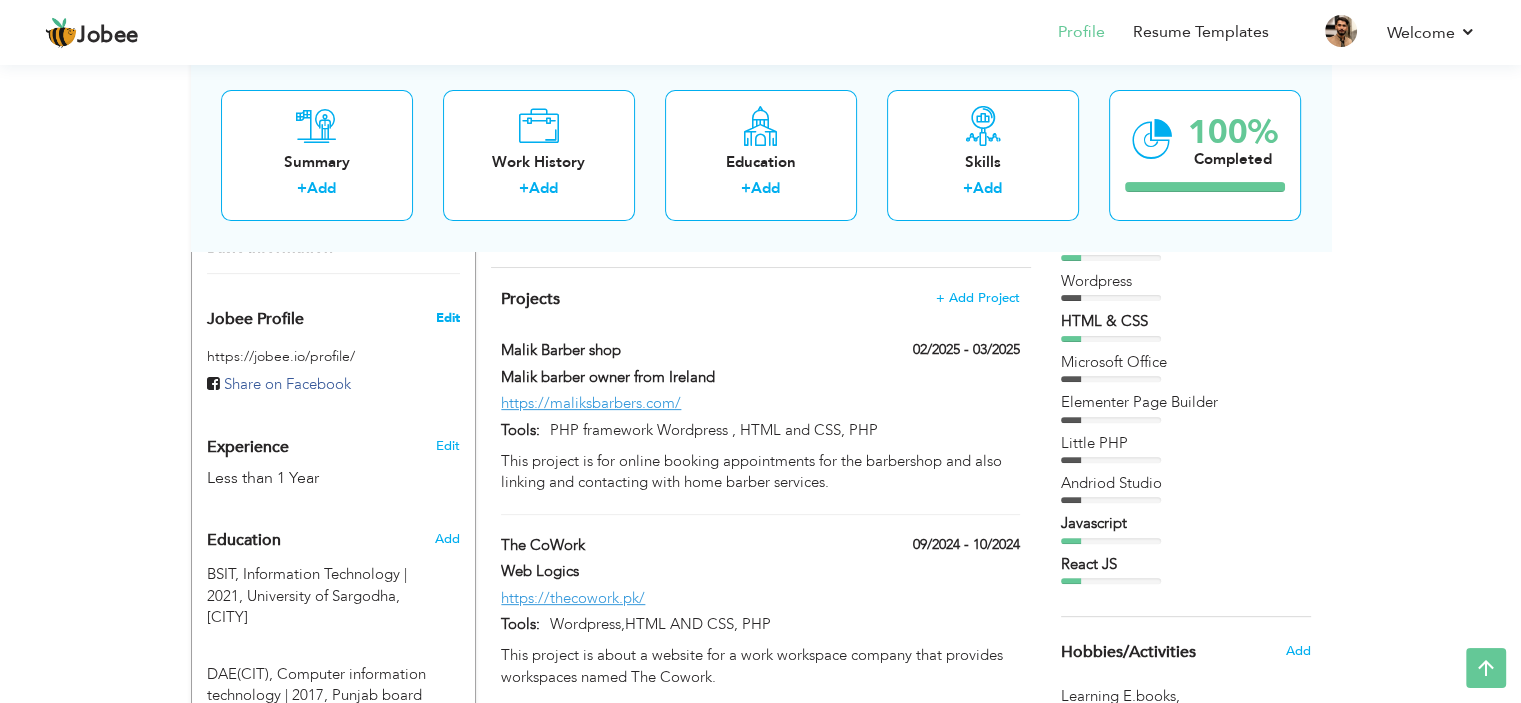 click on "Edit" at bounding box center [447, 318] 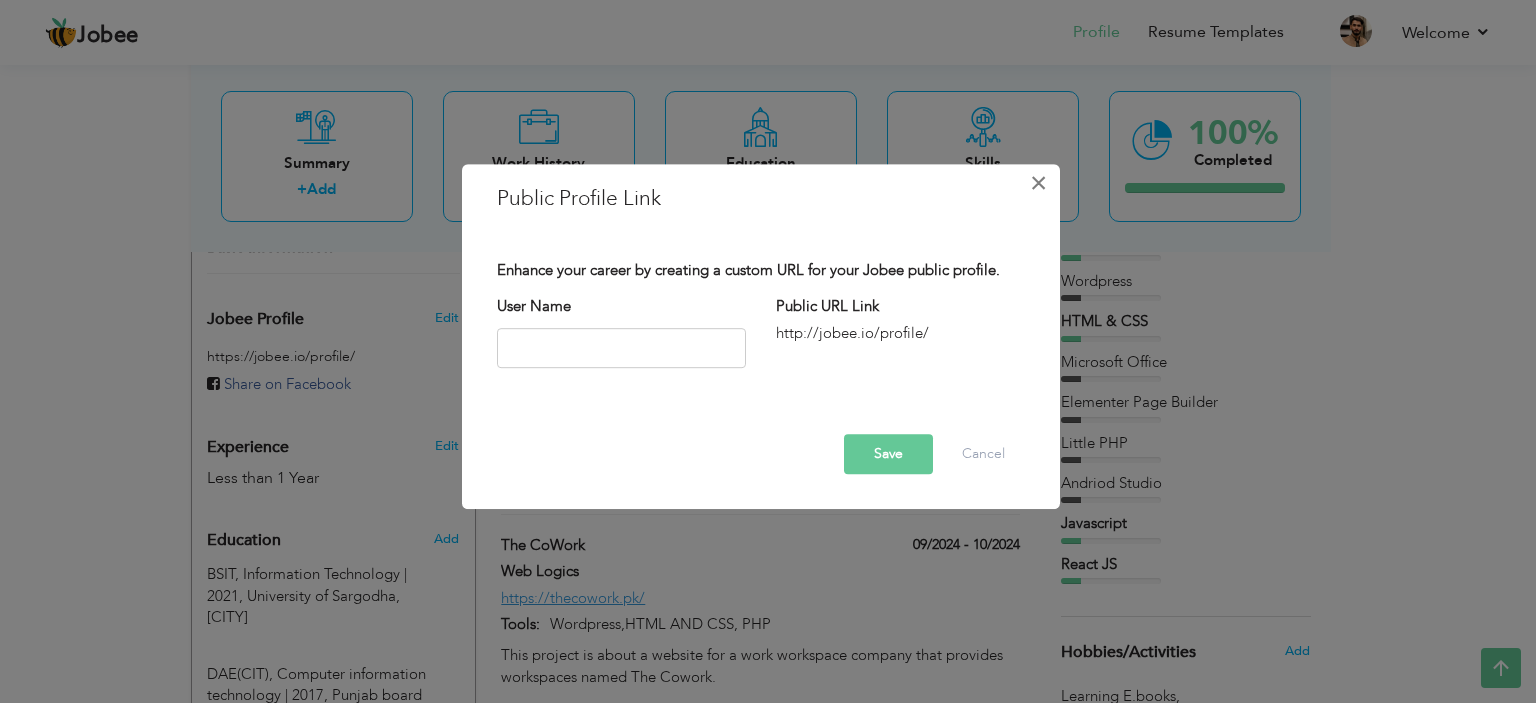 click on "×" at bounding box center (1038, 183) 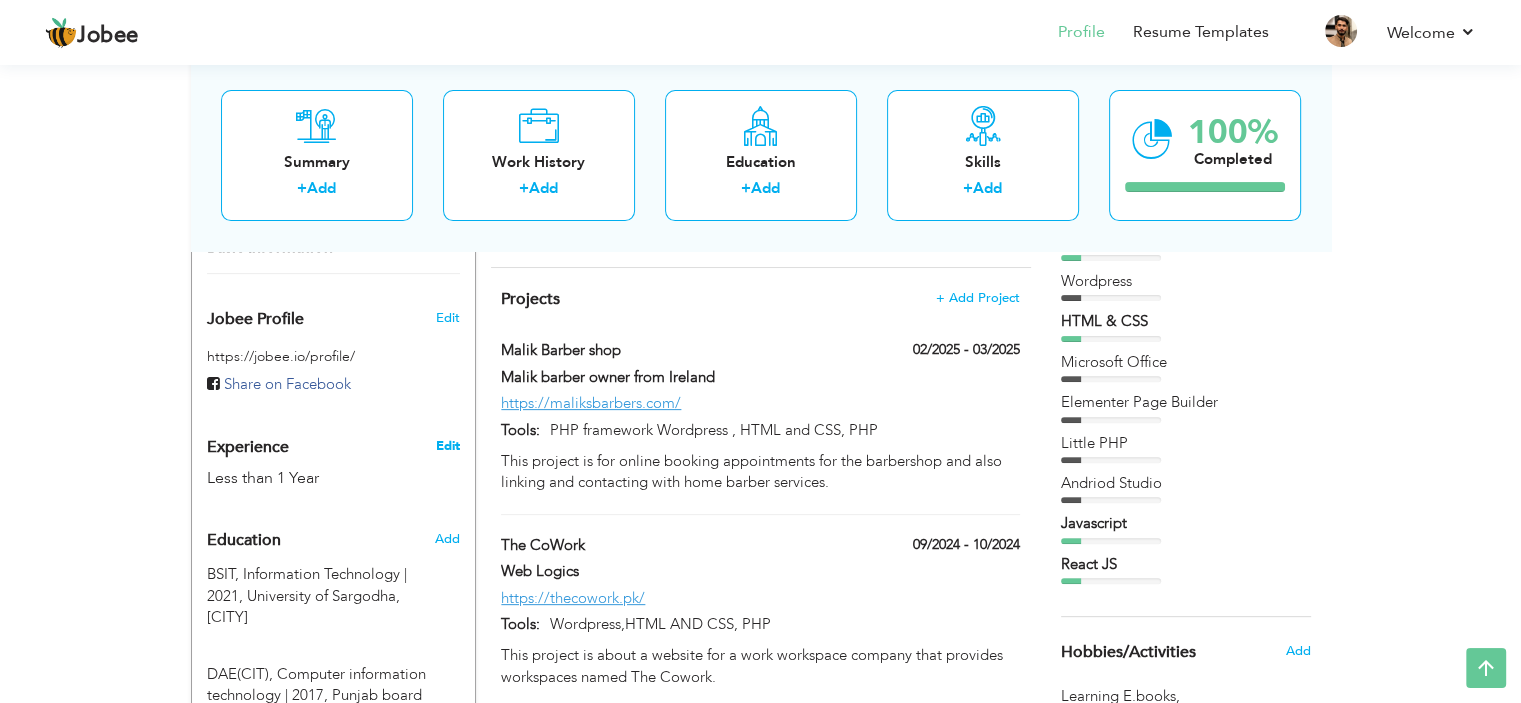 click on "Edit" at bounding box center [447, 446] 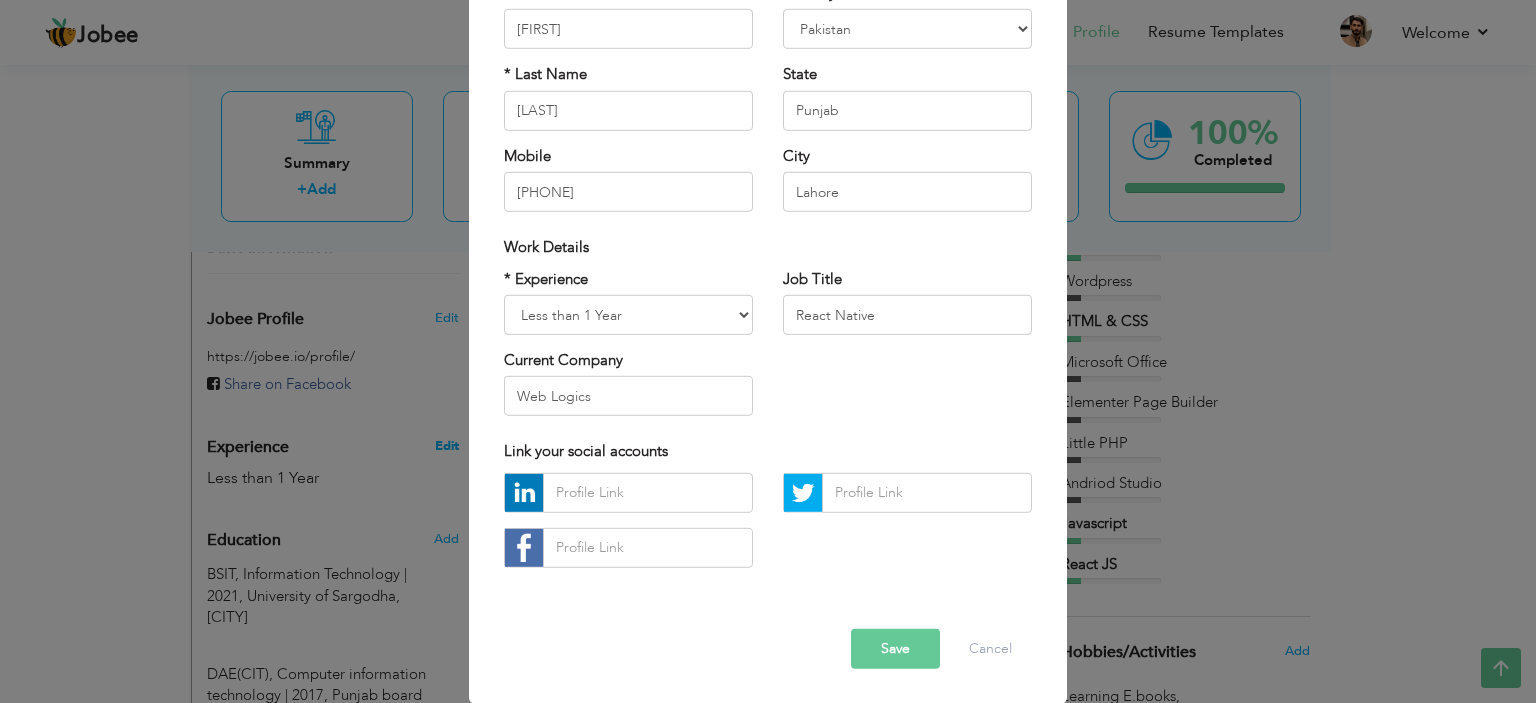 scroll, scrollTop: 0, scrollLeft: 0, axis: both 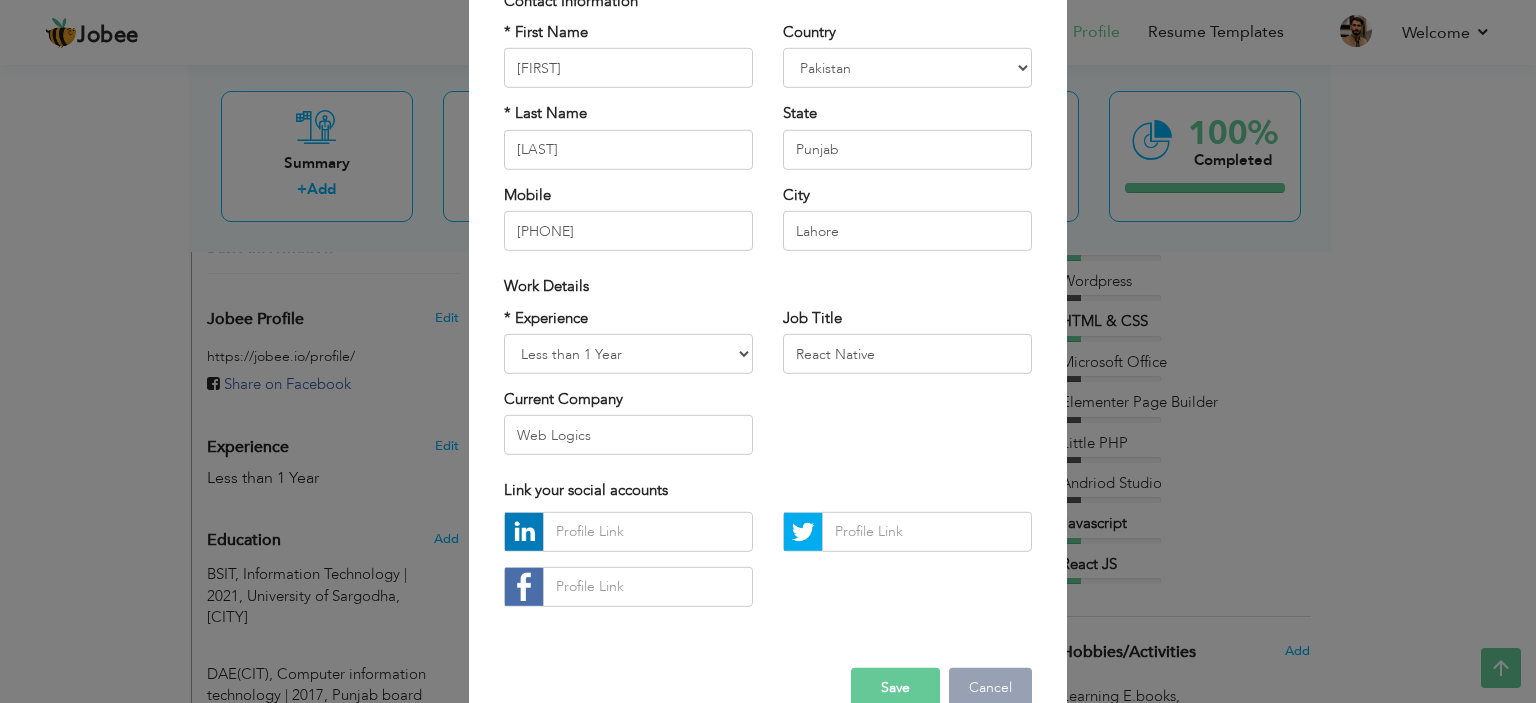 click on "Cancel" at bounding box center [990, 688] 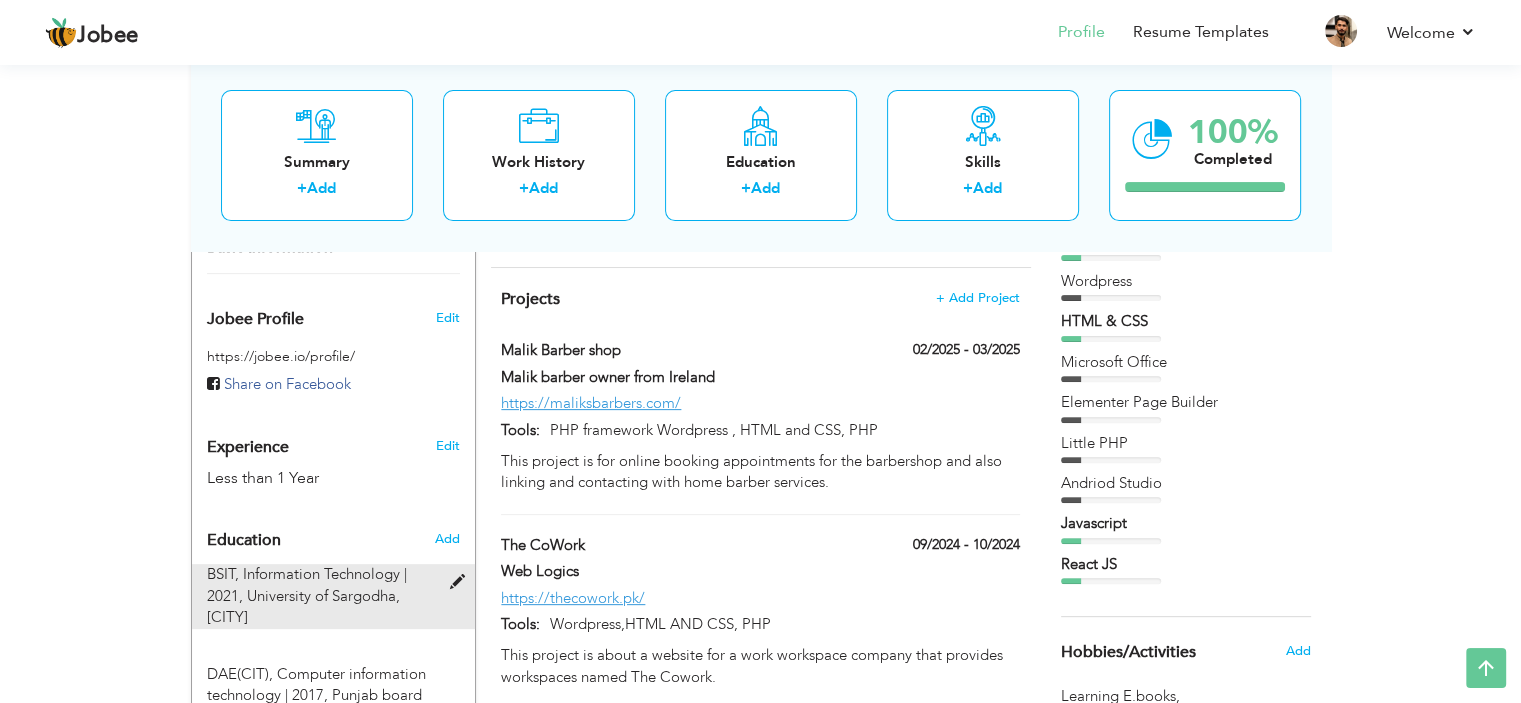 click on "University of Sargodha, [CITY]" at bounding box center (303, 606) 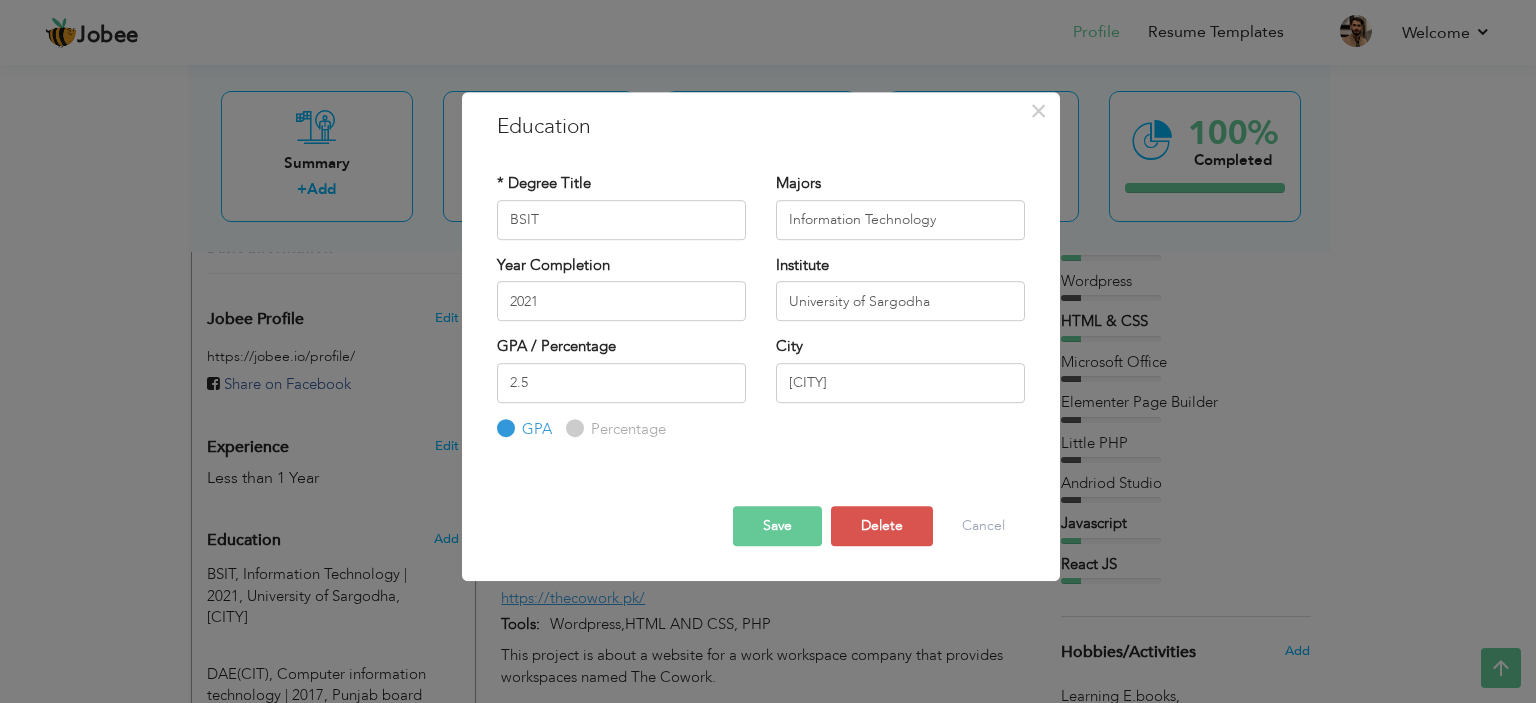 click on "Save" at bounding box center [777, 526] 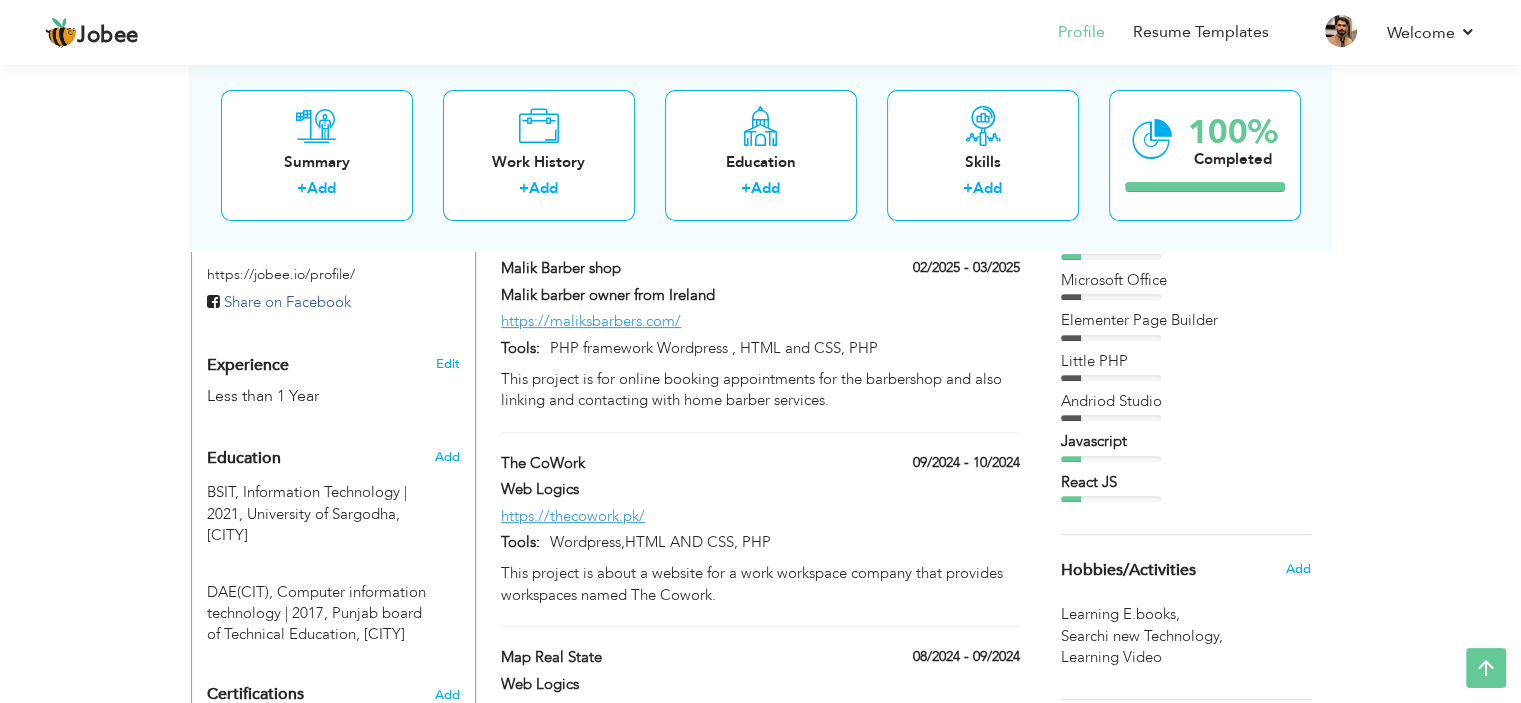 scroll, scrollTop: 444, scrollLeft: 0, axis: vertical 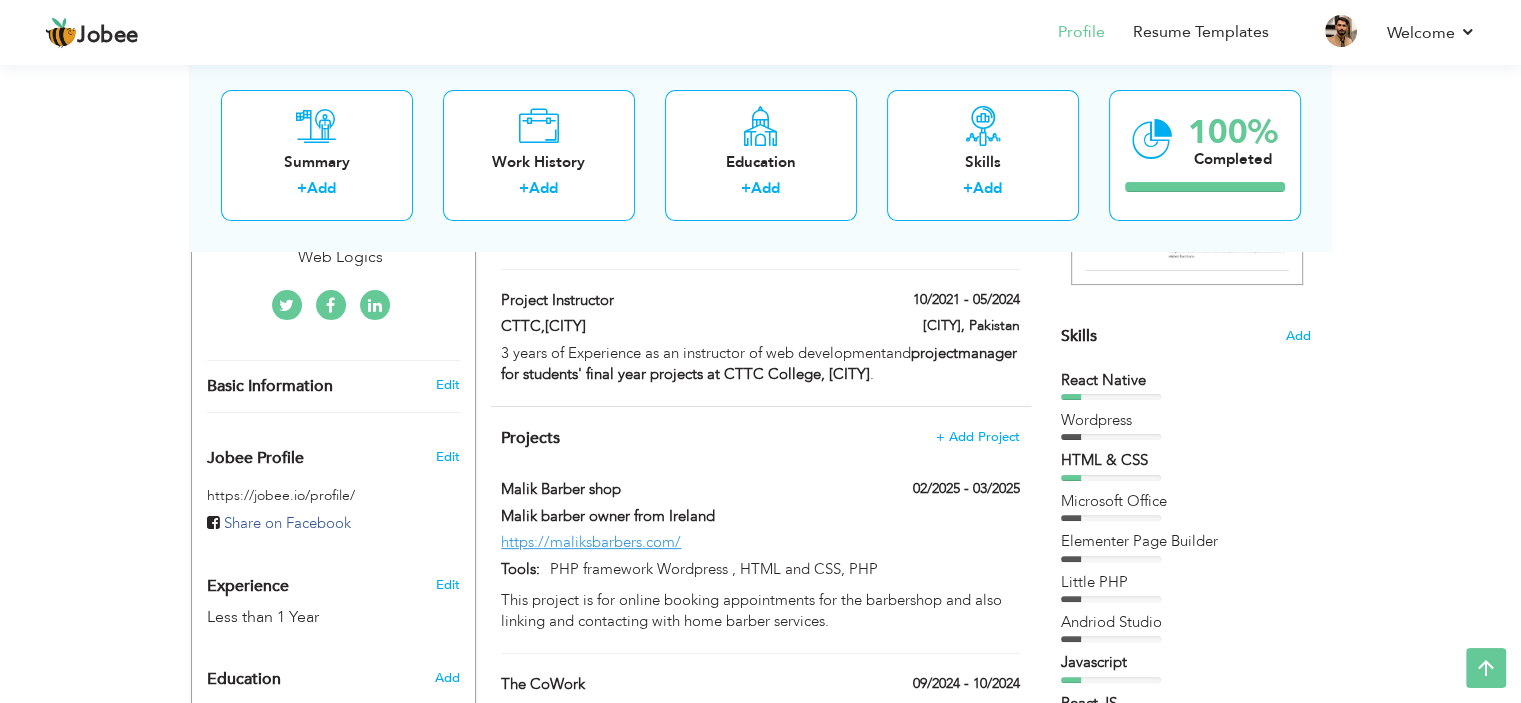 click on "React Native
Wordpress
HTML & CSS" at bounding box center (1186, 547) 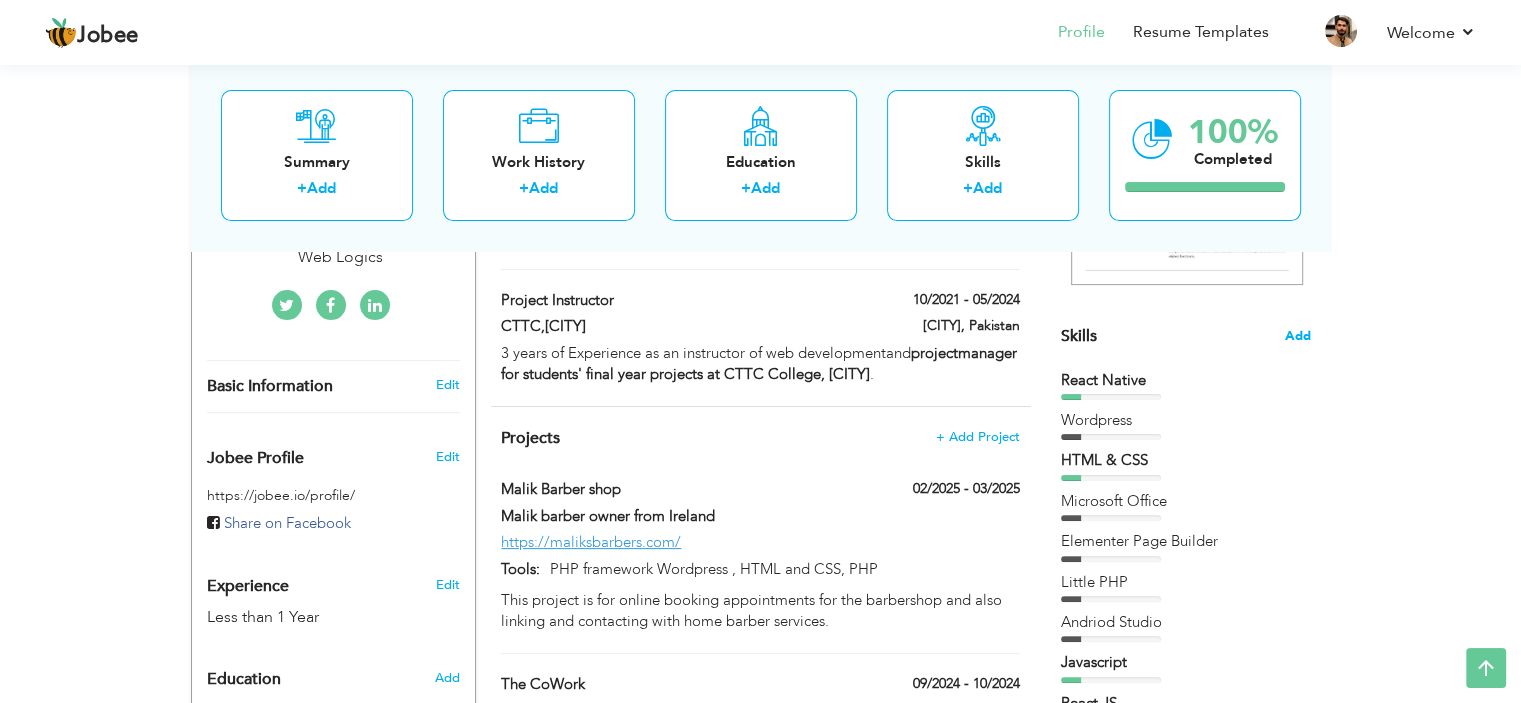 click on "Add" at bounding box center [1298, 336] 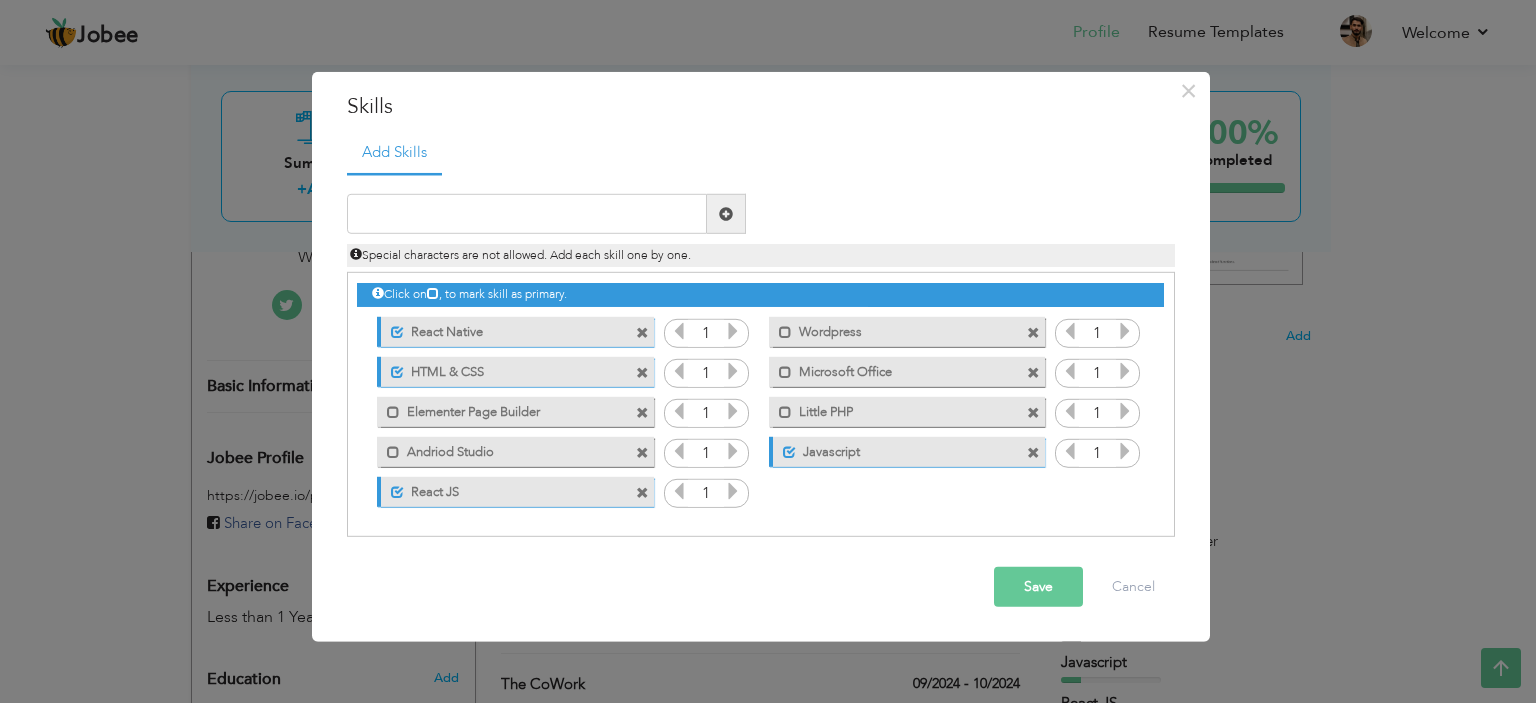 drag, startPoint x: 525, startPoint y: 374, endPoint x: 764, endPoint y: 327, distance: 243.5775 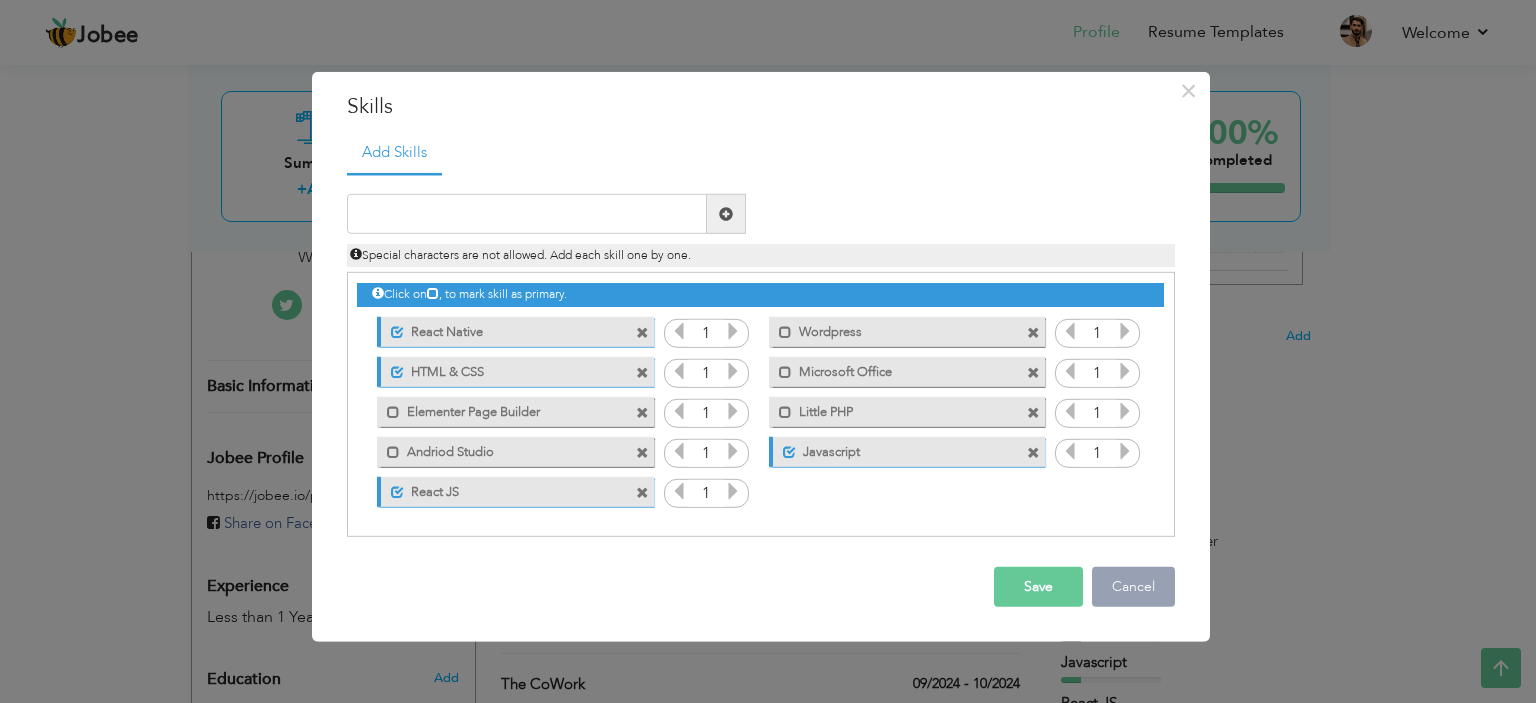 click on "Cancel" at bounding box center (1133, 587) 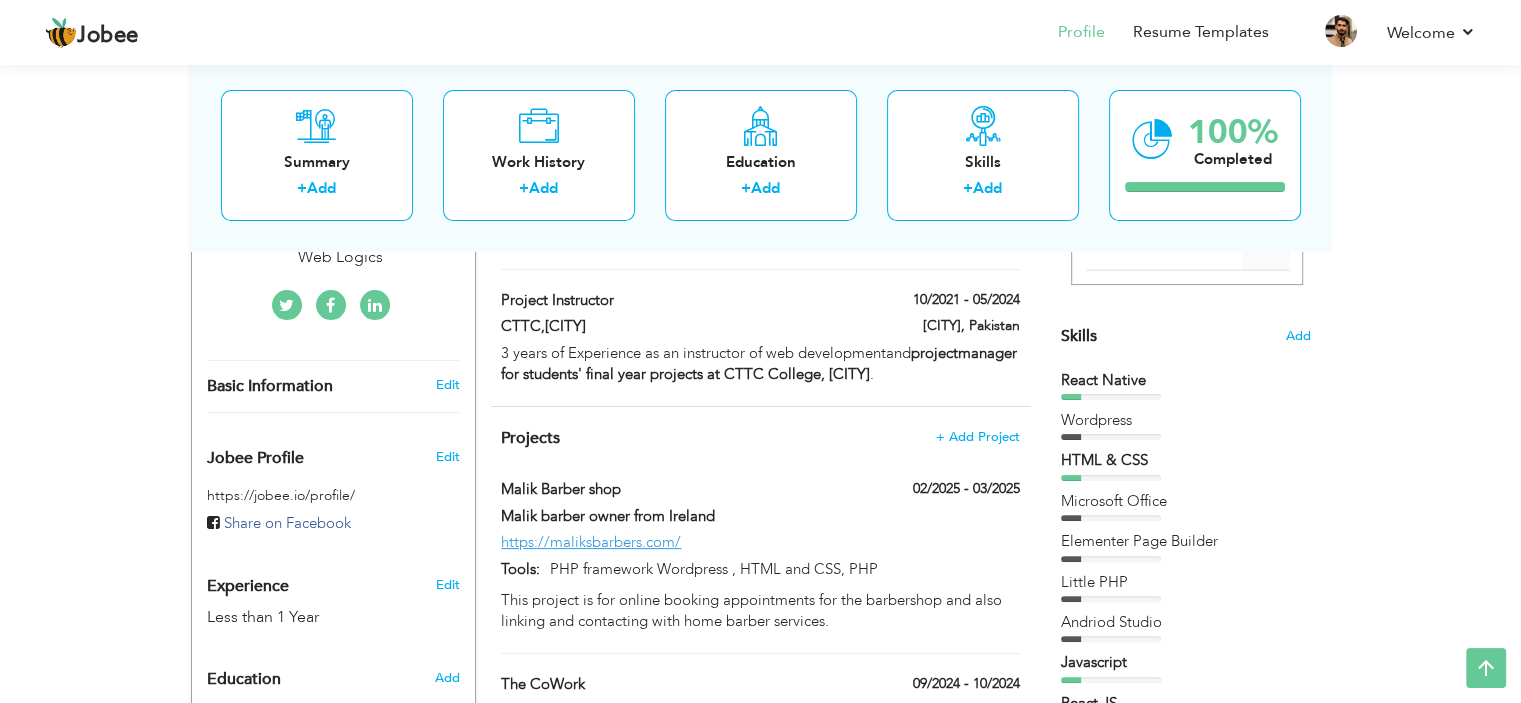 click at bounding box center (1071, 397) 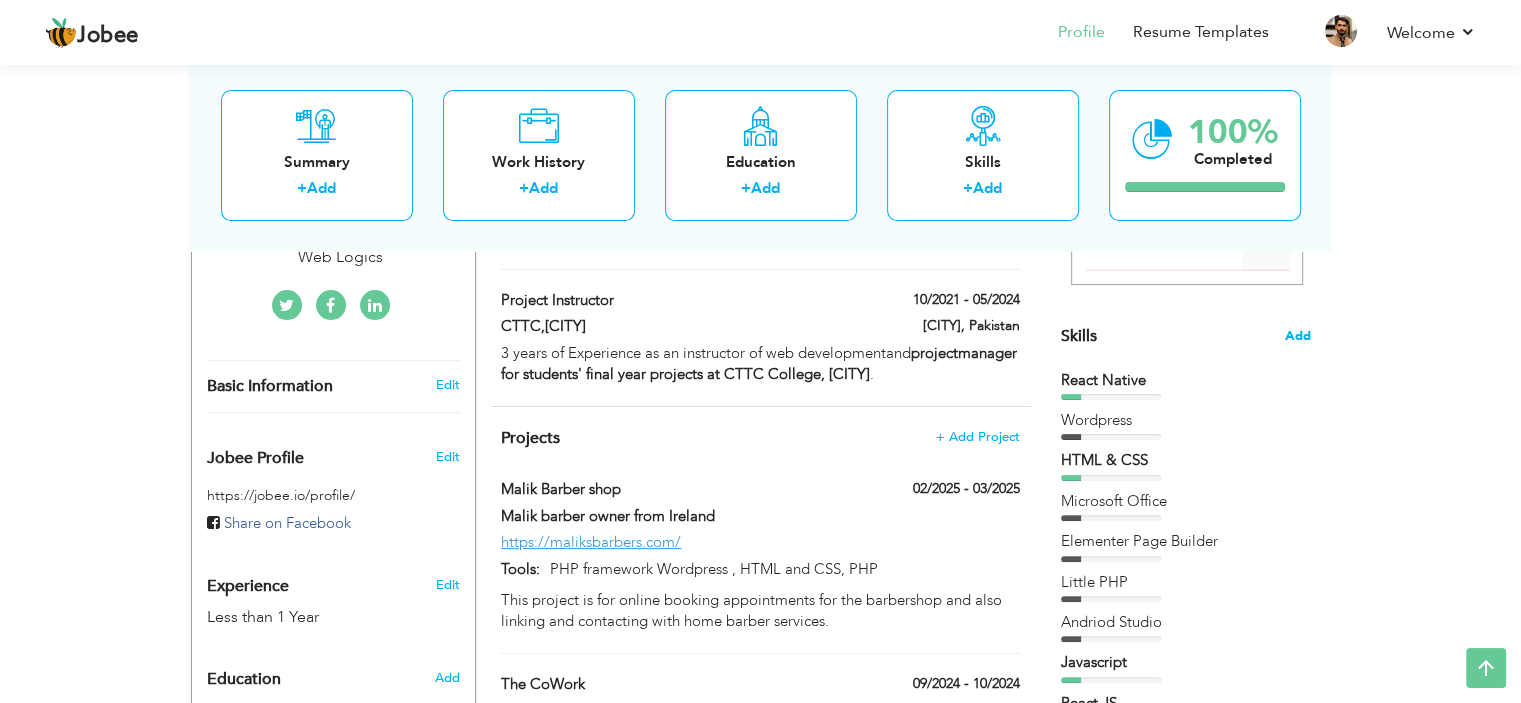 click on "Add" at bounding box center [1298, 336] 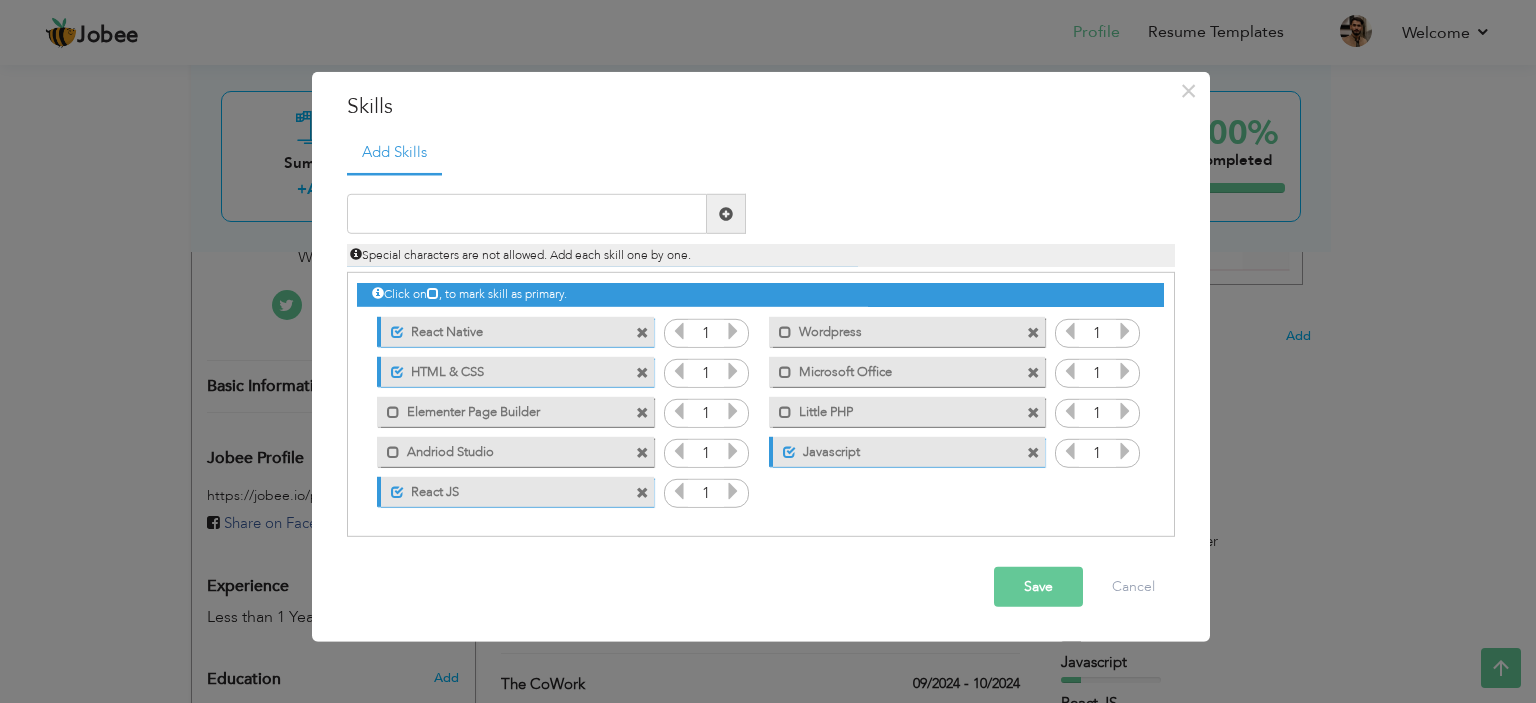 click at bounding box center [733, 331] 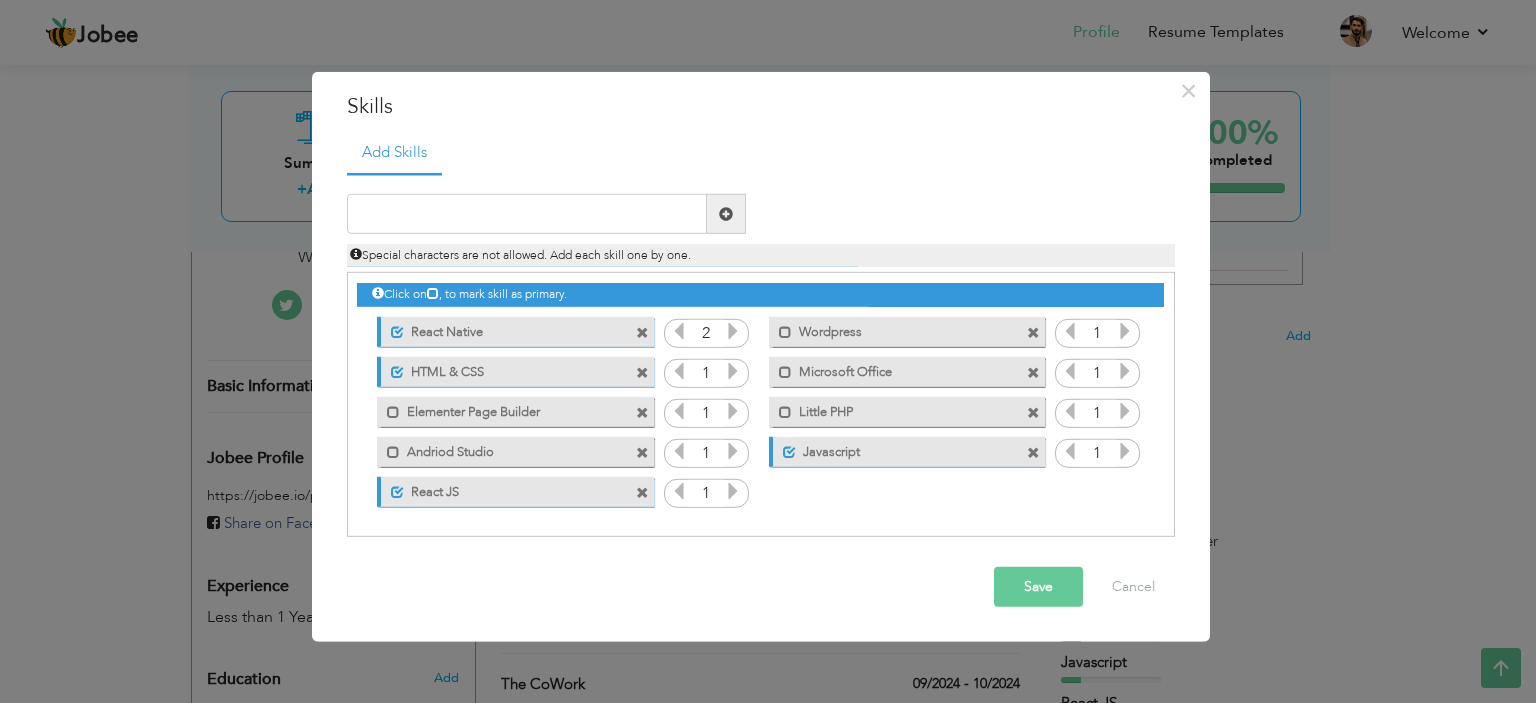 click at bounding box center (733, 331) 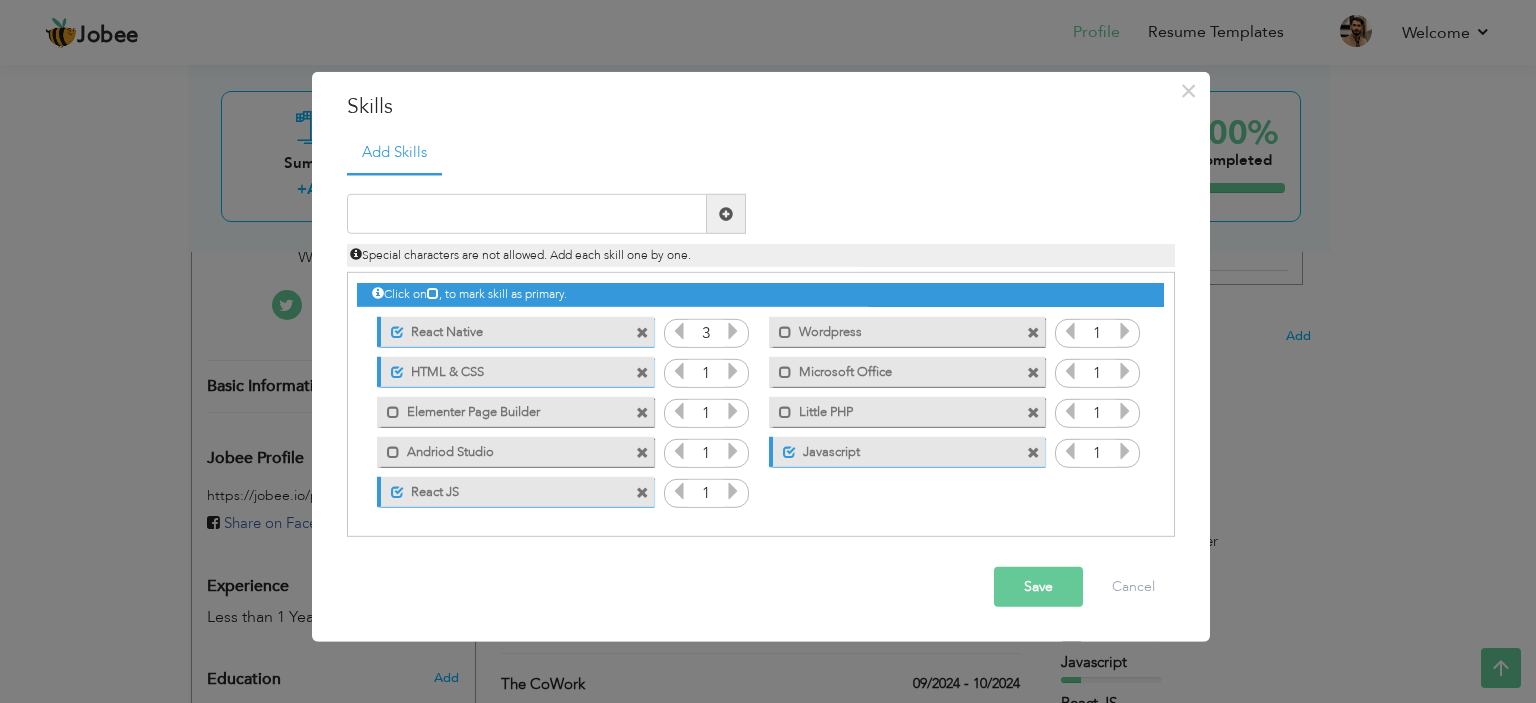 click at bounding box center [679, 331] 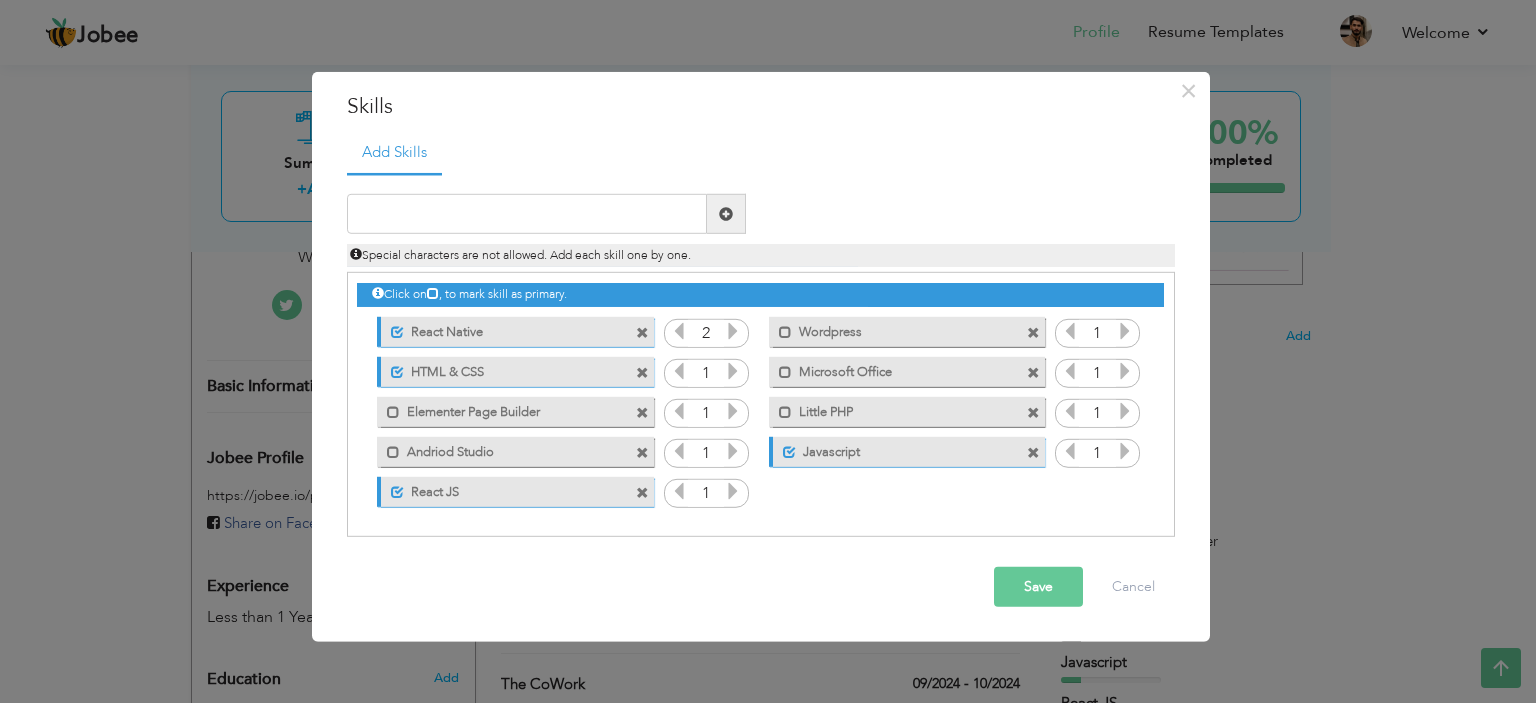 click at bounding box center [733, 491] 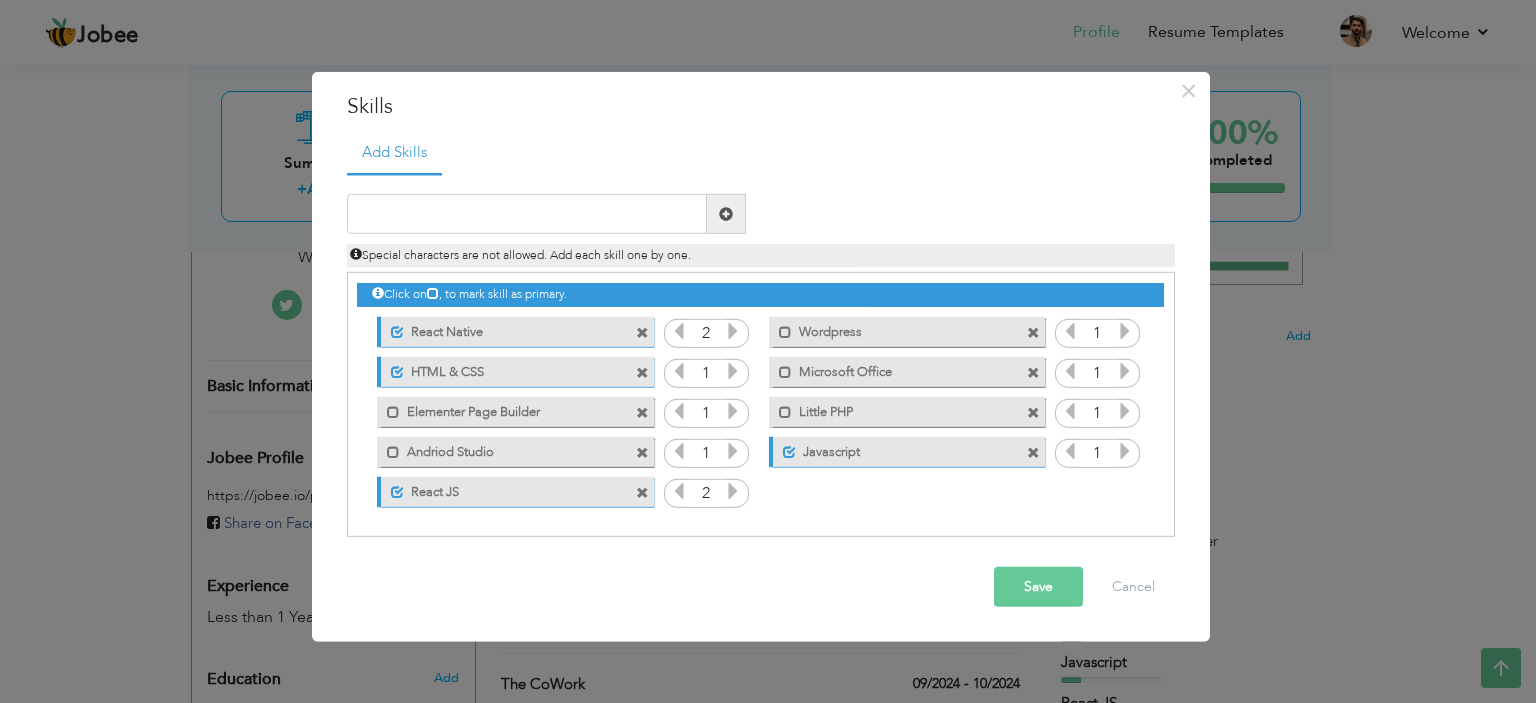 click on "1" at bounding box center (706, 493) 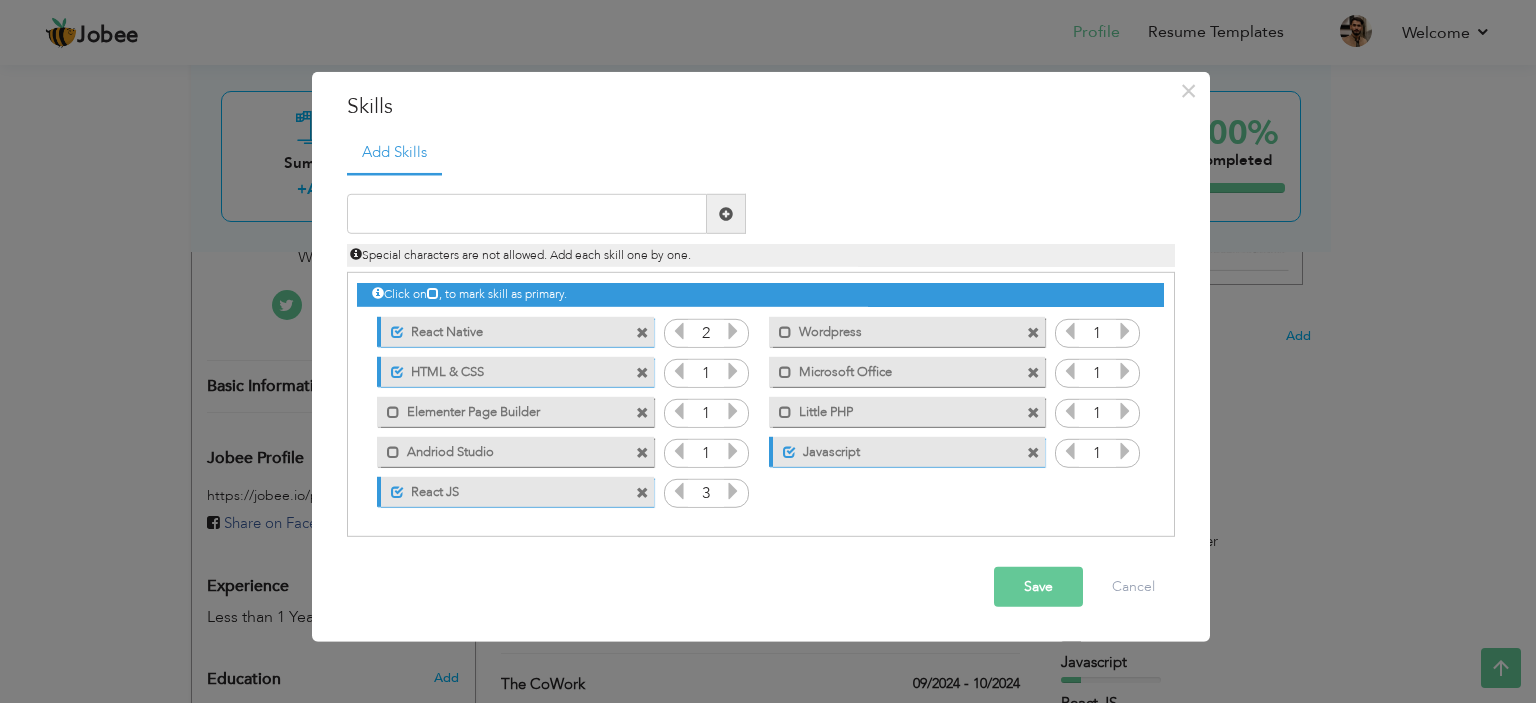 click at bounding box center (733, 371) 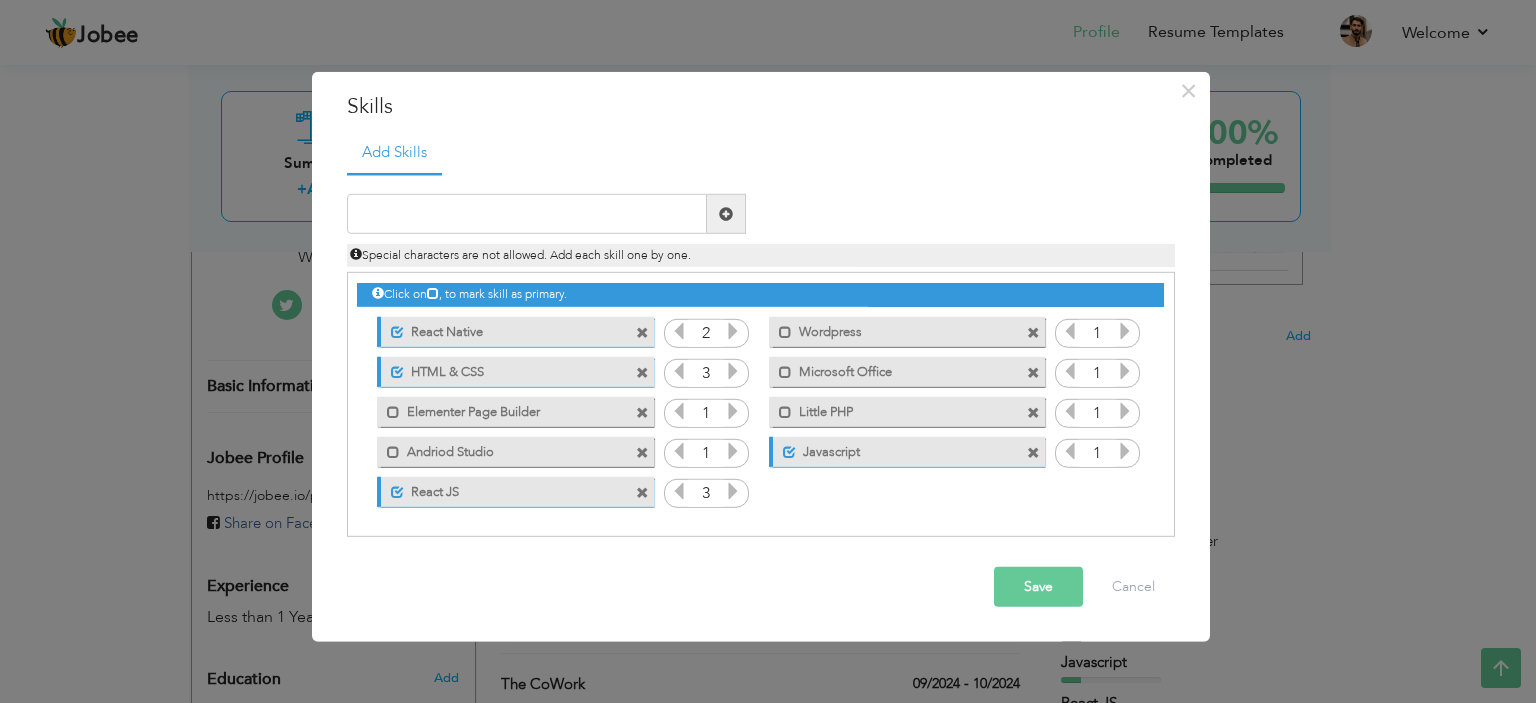 click at bounding box center [1125, 451] 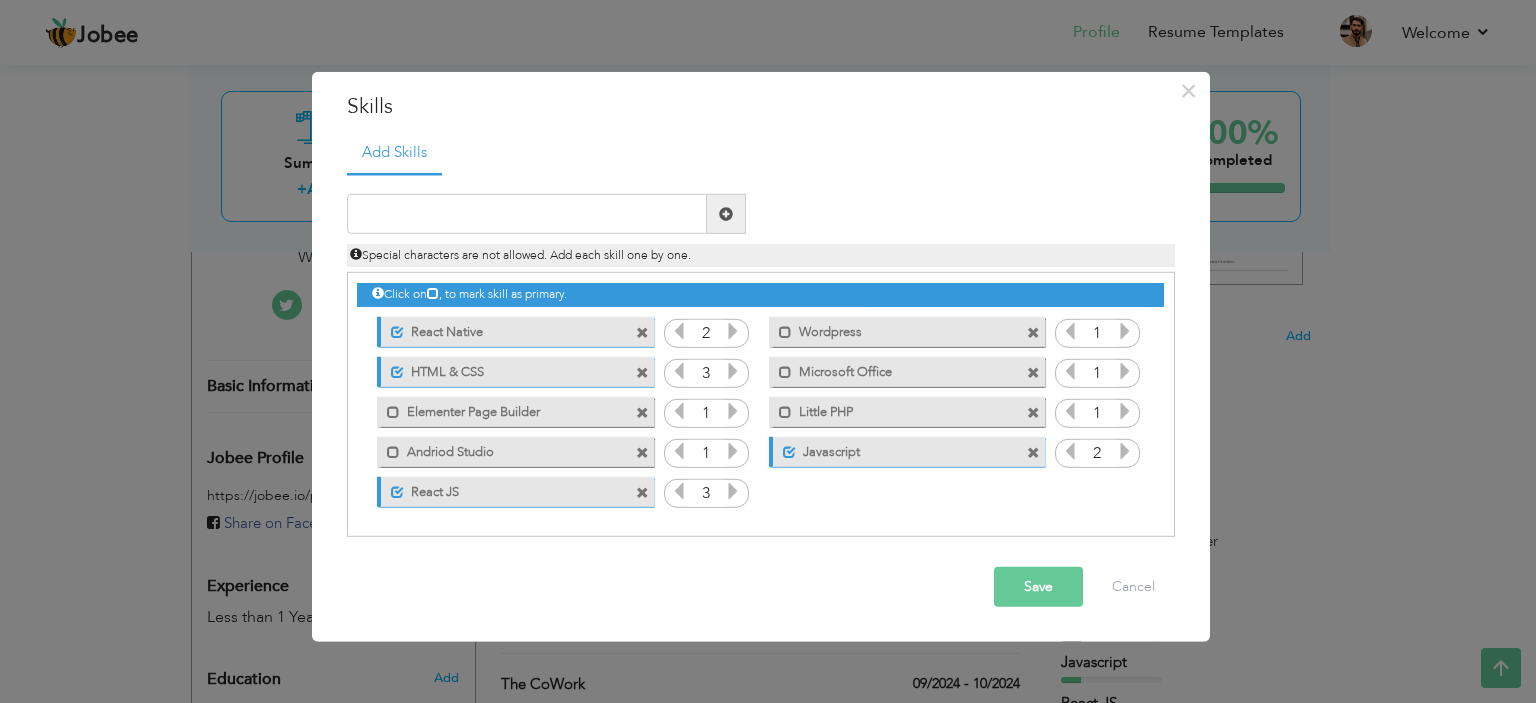 click on "Save" at bounding box center (1038, 587) 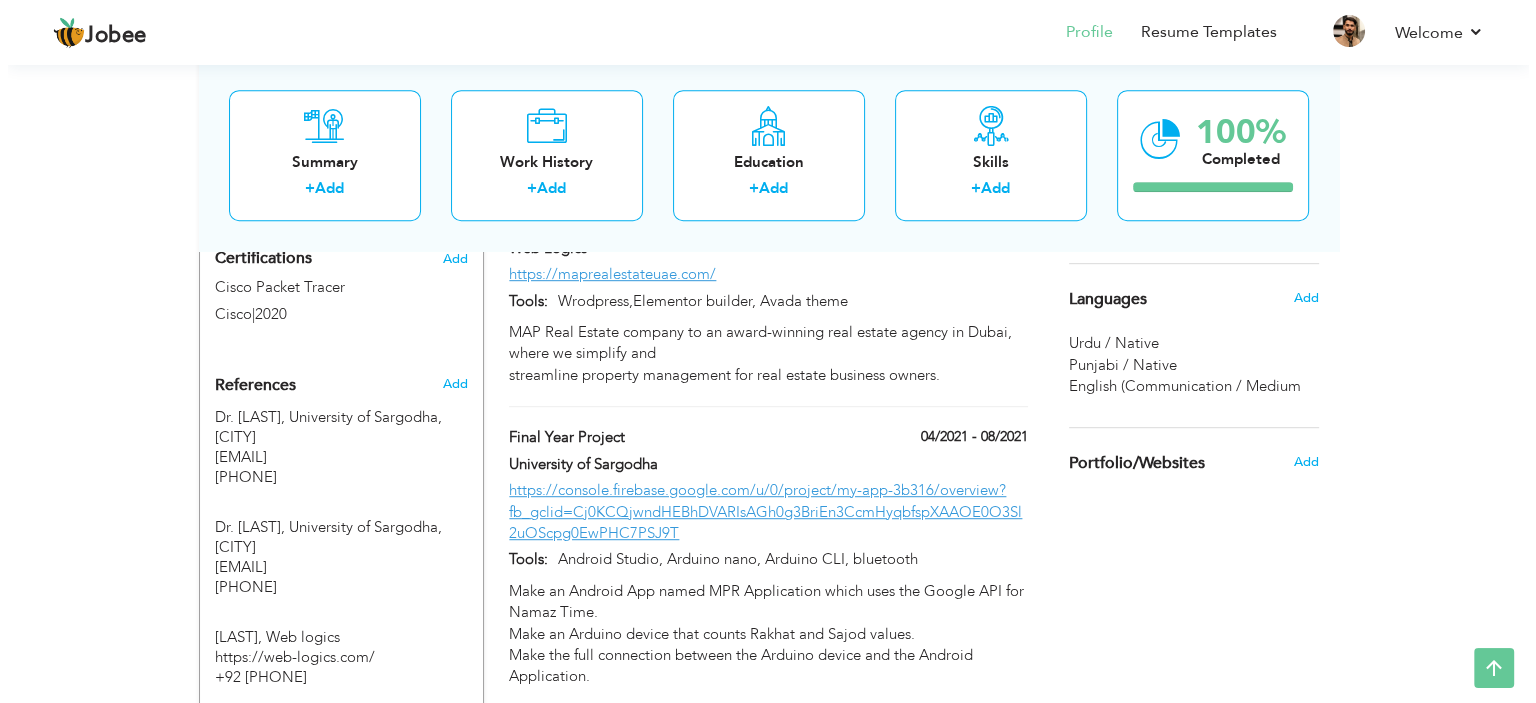 scroll, scrollTop: 1275, scrollLeft: 0, axis: vertical 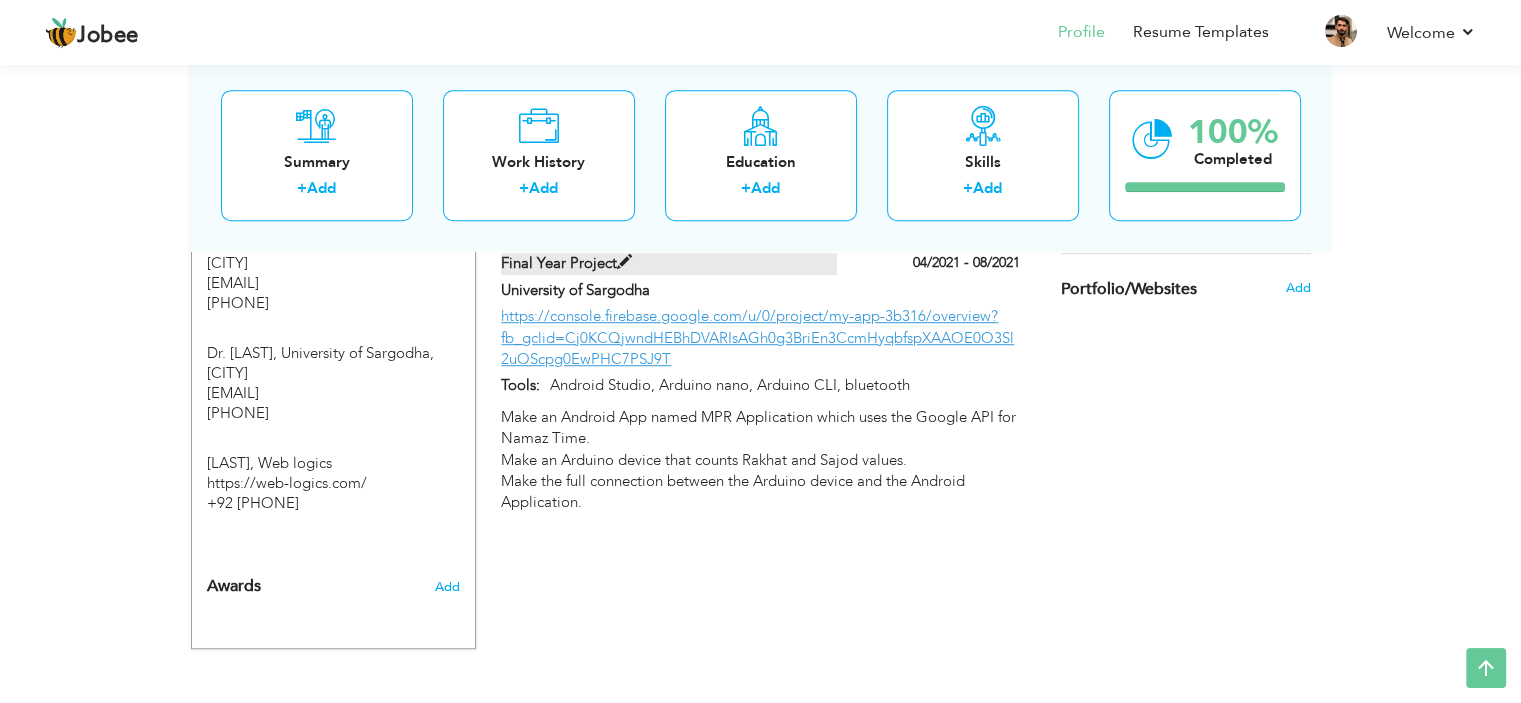 click at bounding box center (624, 262) 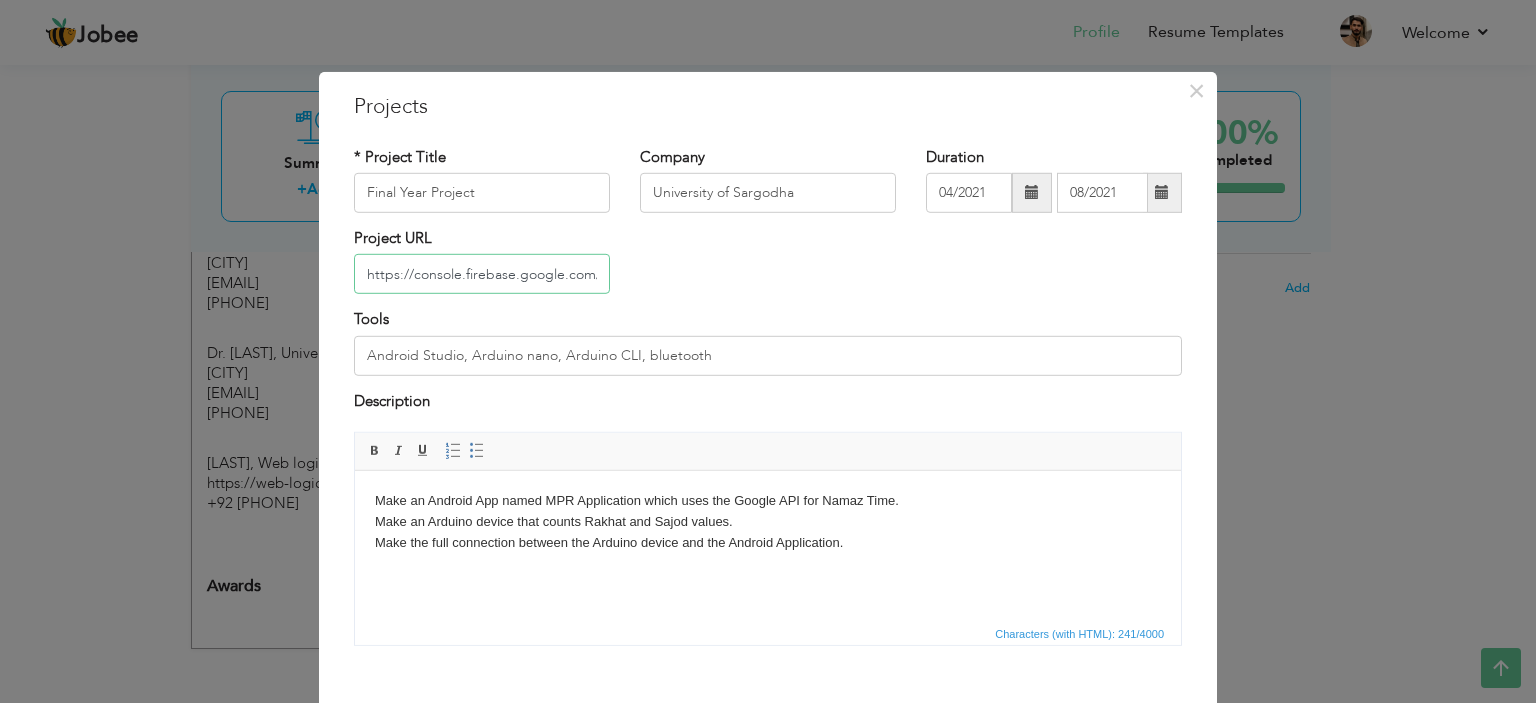 click on "https://console.firebase.google.com/u/0/project/my-app-3b316/overview?fb_gclid=Cj0KCQjwndHEBhDVARIsAGh0g3BriEn3CcmHyqbfspXAAOE0O3Sl2uOScpg0EwPHC7PSJ9T" at bounding box center [482, 274] 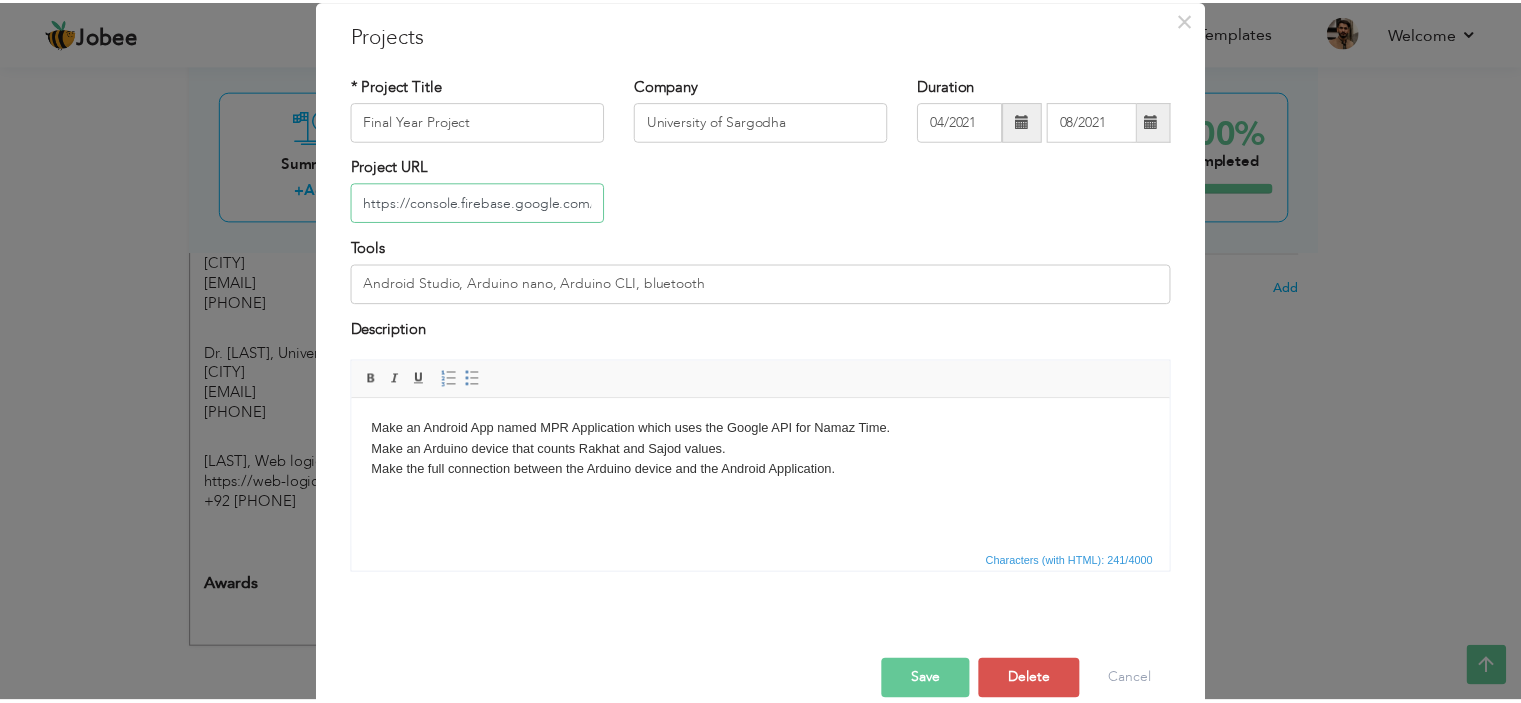 scroll, scrollTop: 104, scrollLeft: 0, axis: vertical 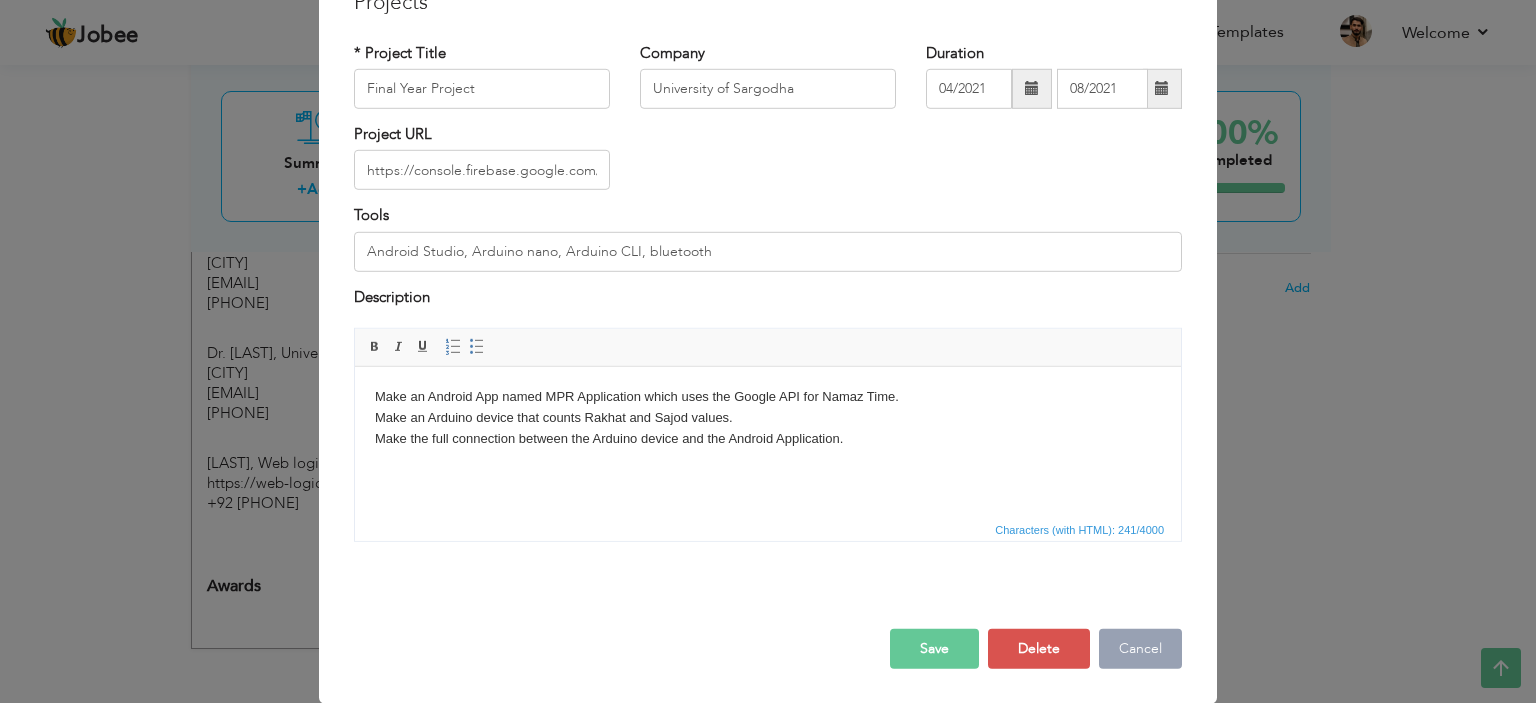 click on "Cancel" at bounding box center [1140, 649] 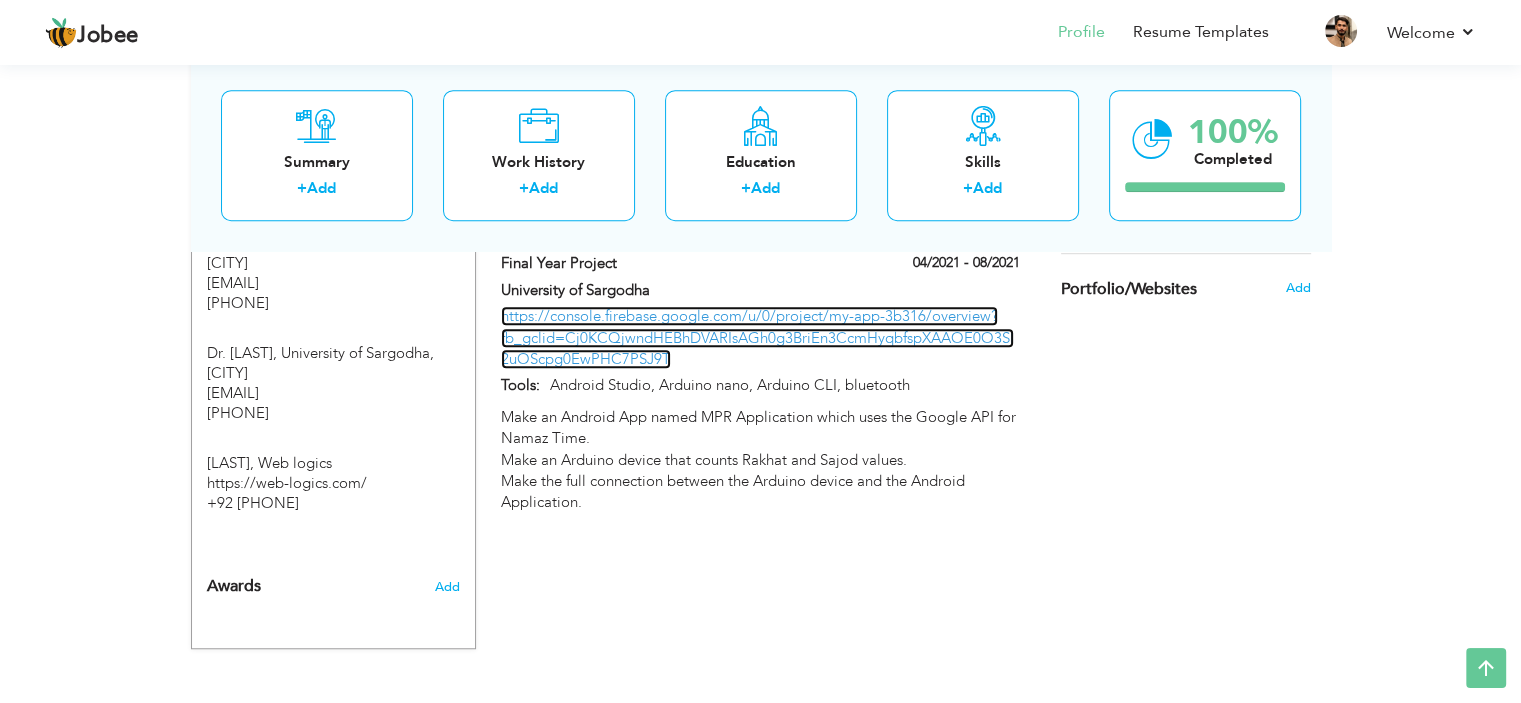 click on "https://console.firebase.google.com/u/0/project/my-app-3b316/overview?fb_gclid=Cj0KCQjwndHEBhDVARIsAGh0g3BriEn3CcmHyqbfspXAAOE0O3Sl2uOScpg0EwPHC7PSJ9T" at bounding box center (757, 337) 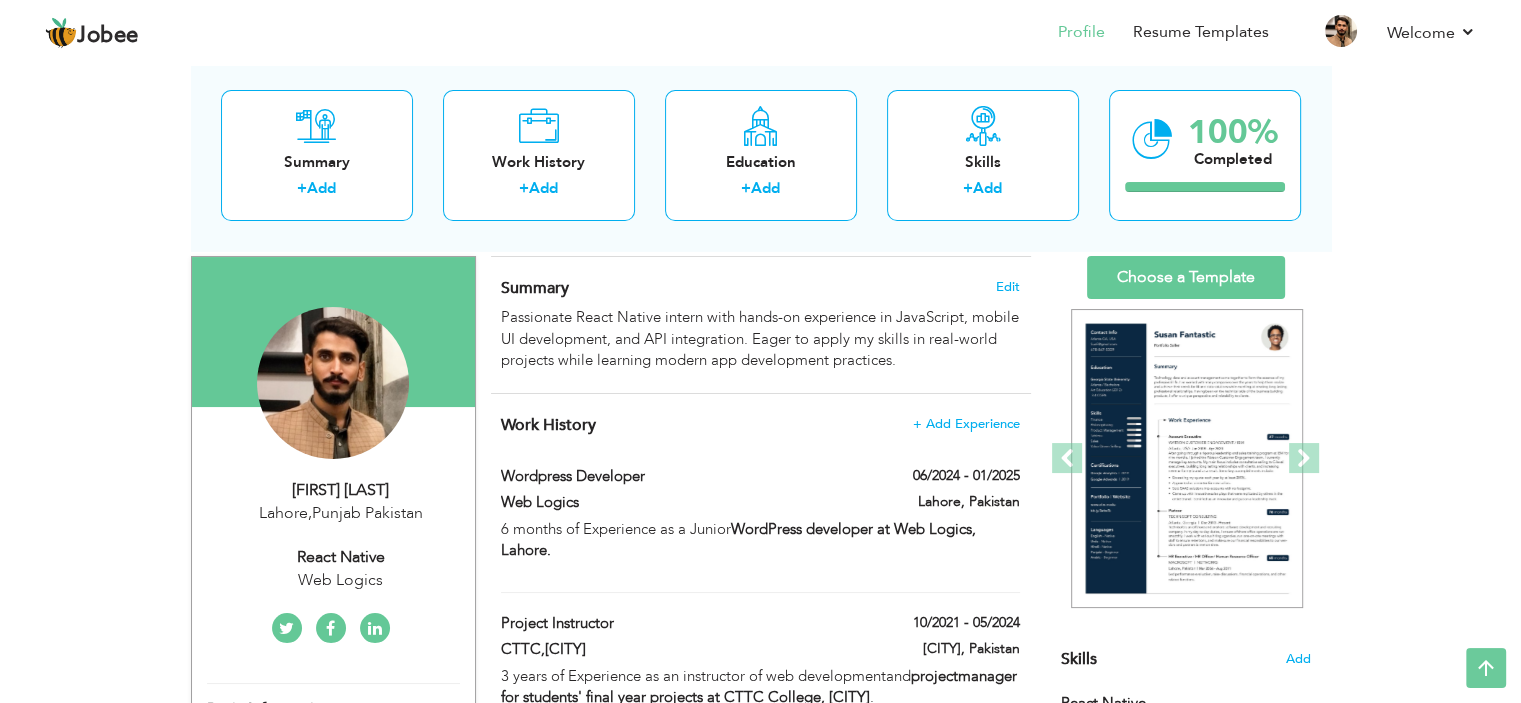 scroll, scrollTop: 0, scrollLeft: 0, axis: both 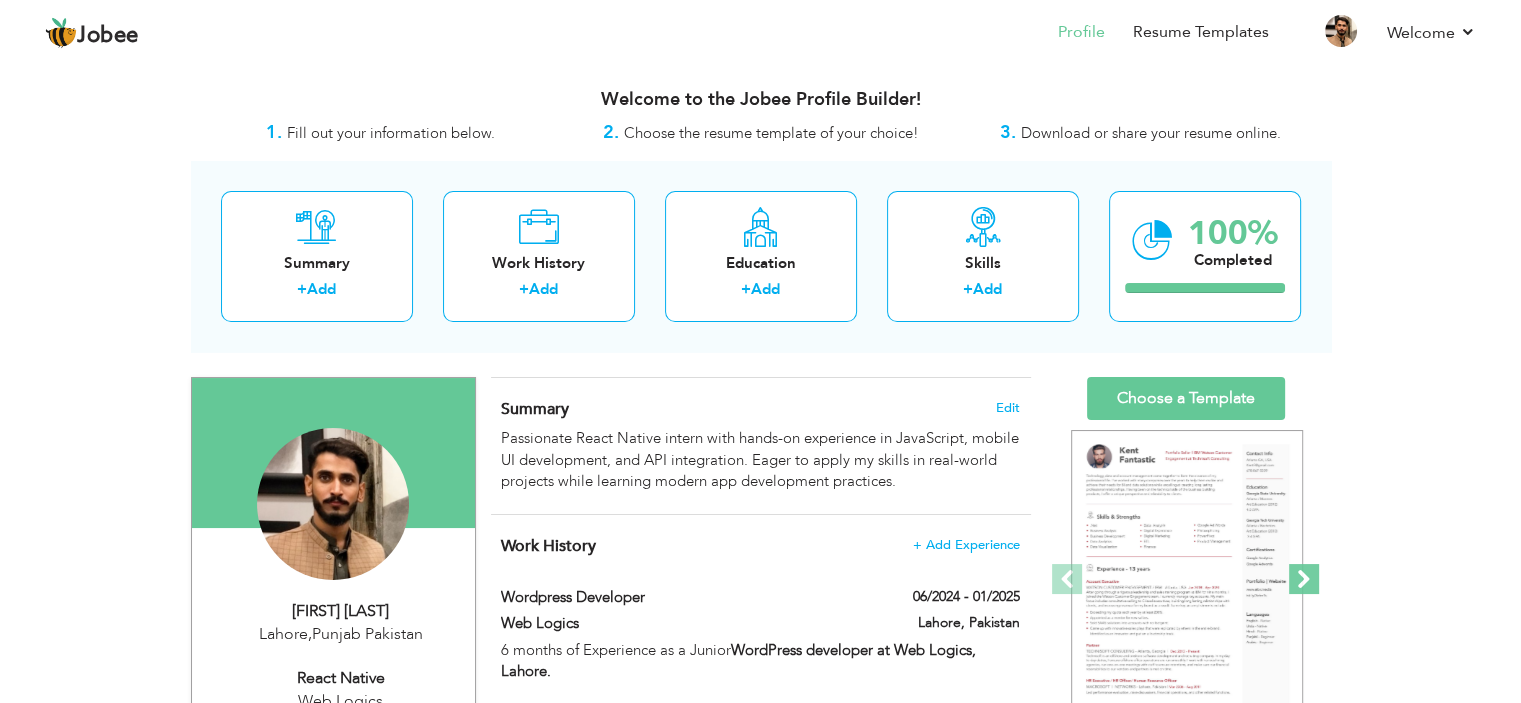 click at bounding box center (1304, 579) 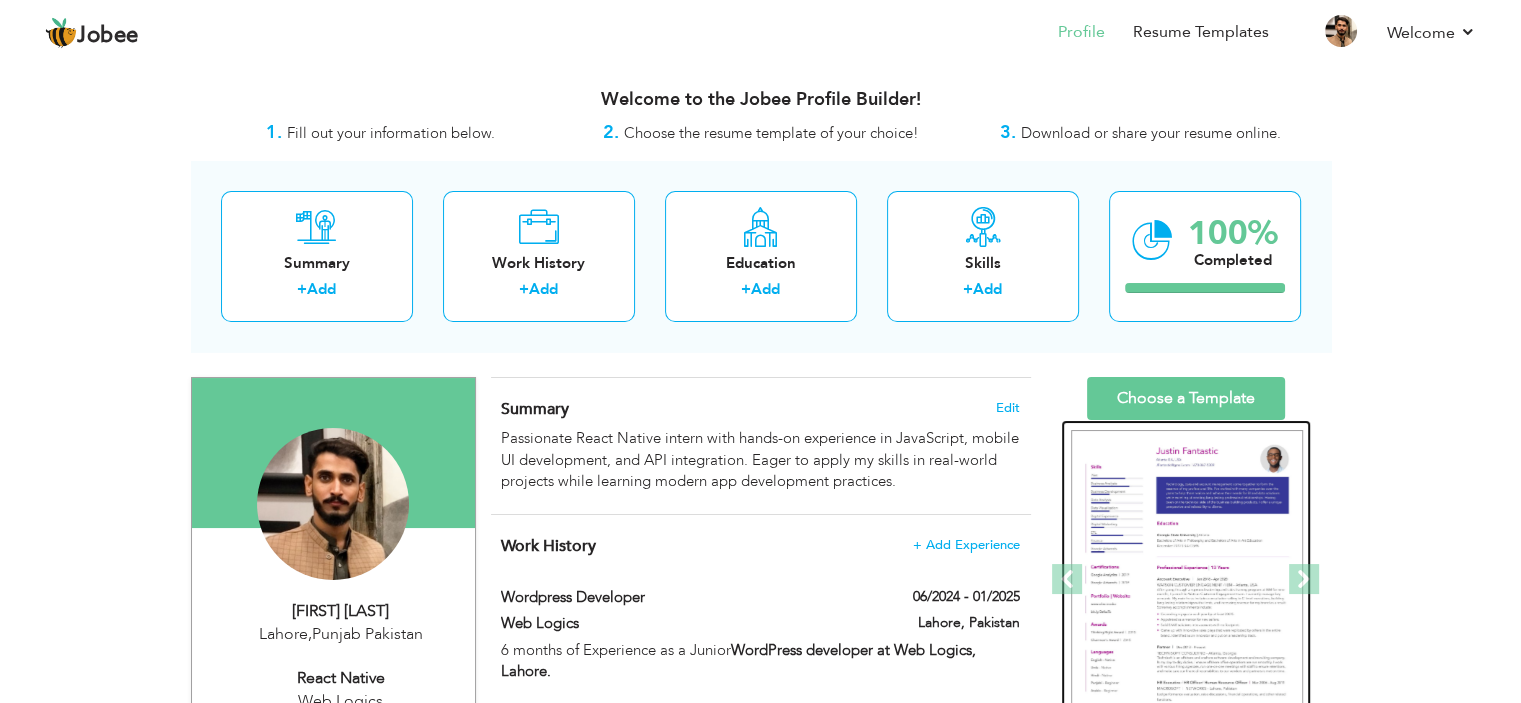 click at bounding box center [1186, 580] 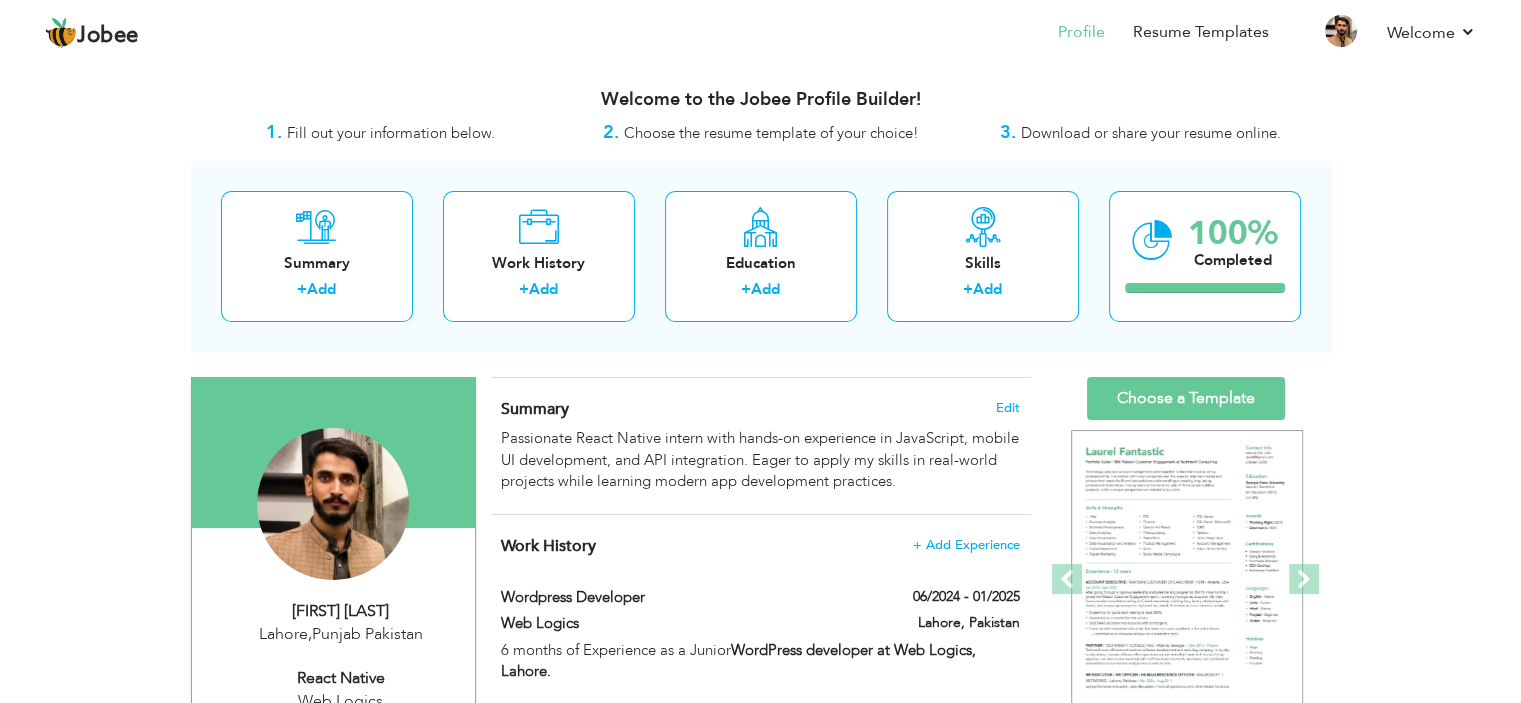 click at bounding box center (1304, 579) 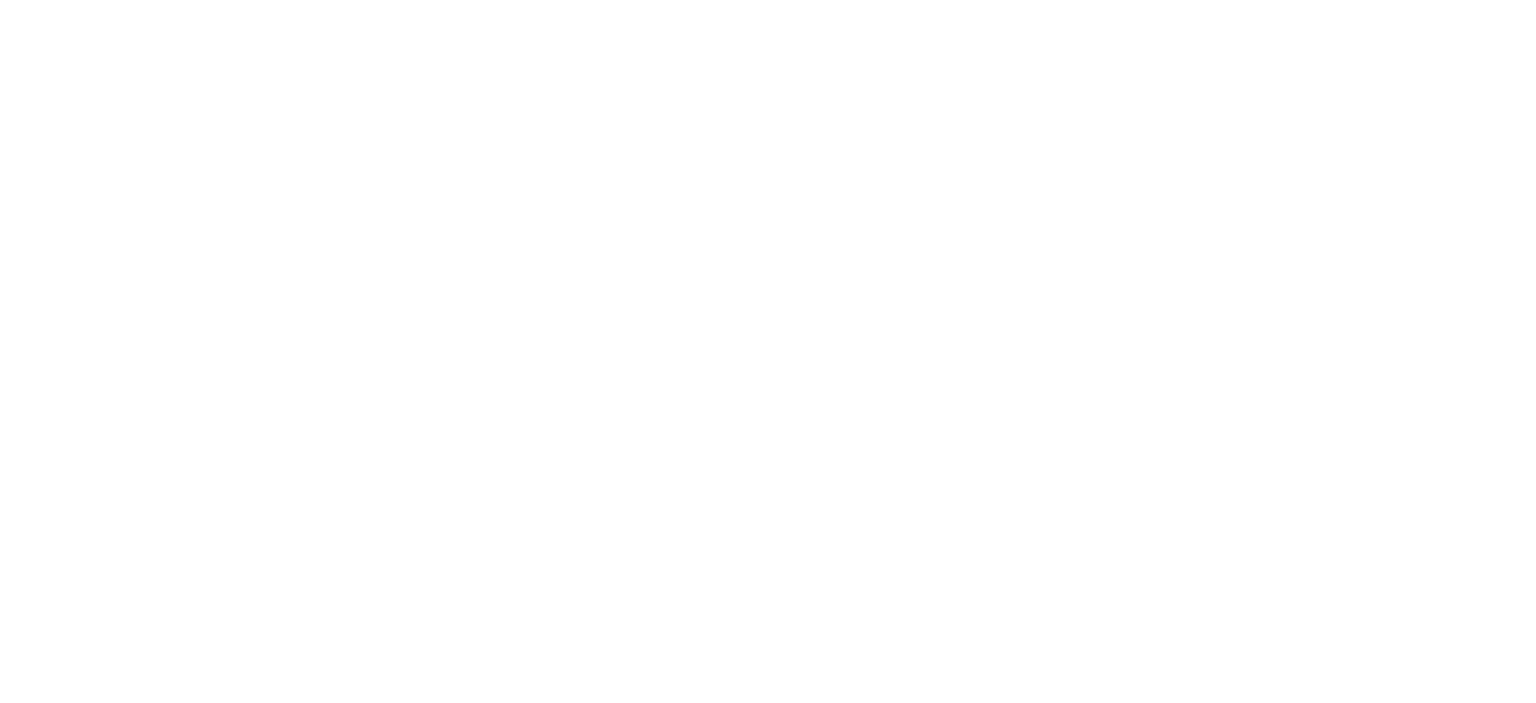 scroll, scrollTop: 0, scrollLeft: 0, axis: both 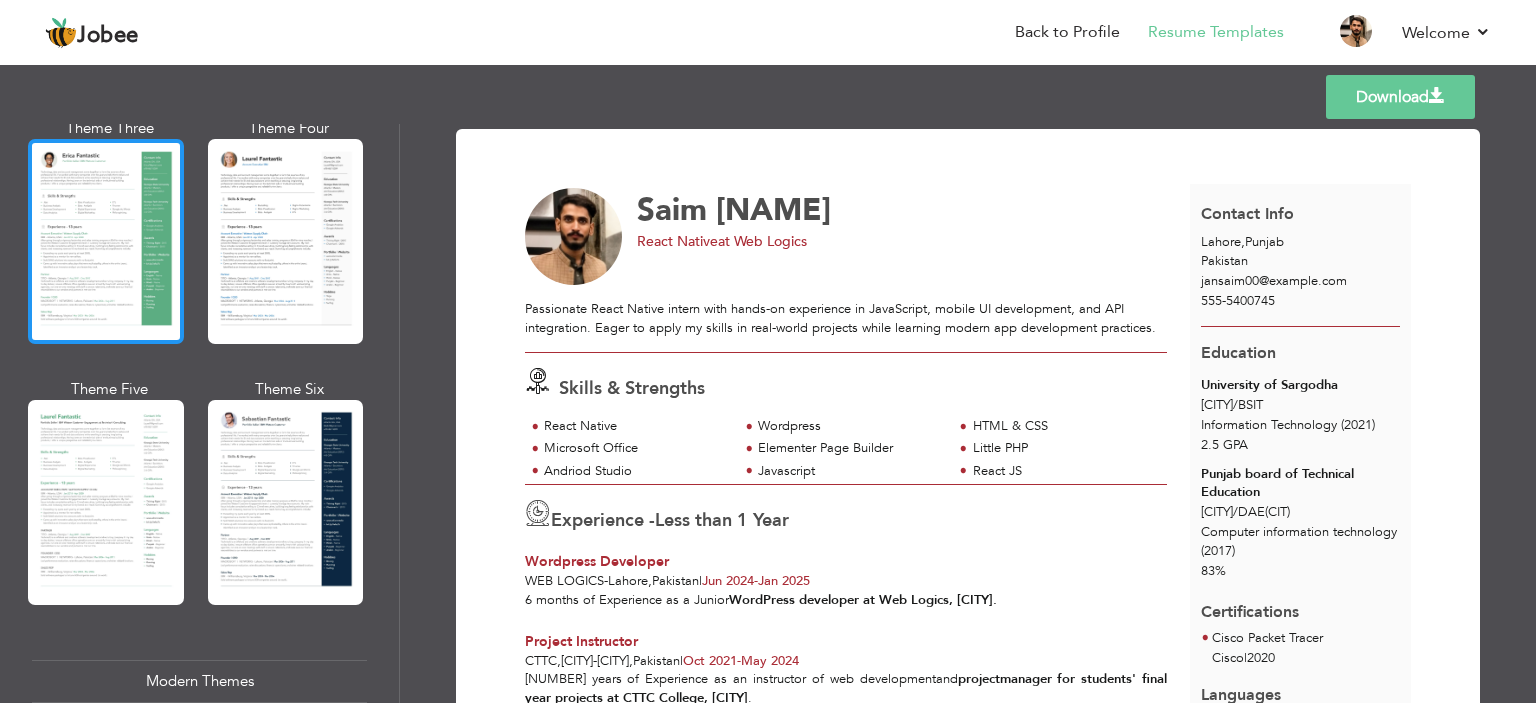 click at bounding box center [106, 241] 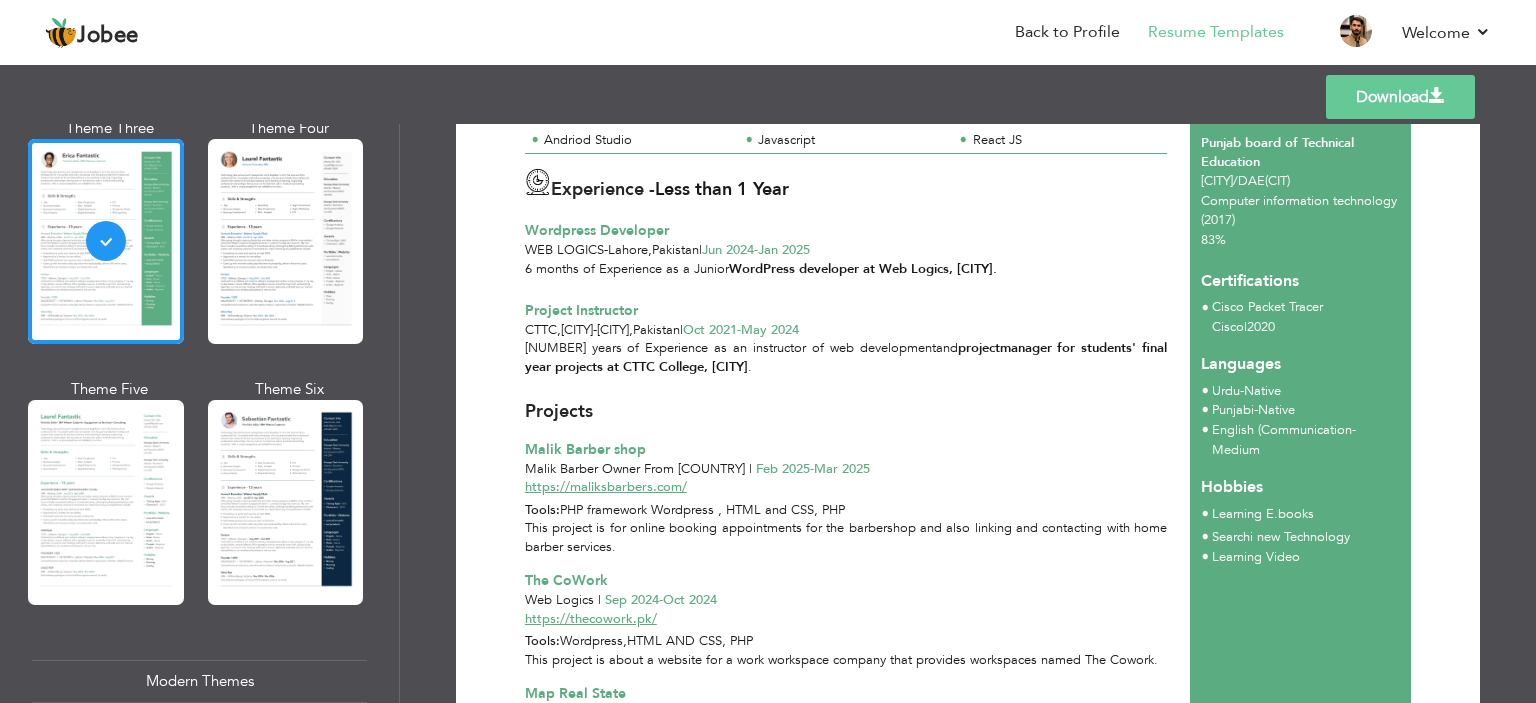 scroll, scrollTop: 917, scrollLeft: 0, axis: vertical 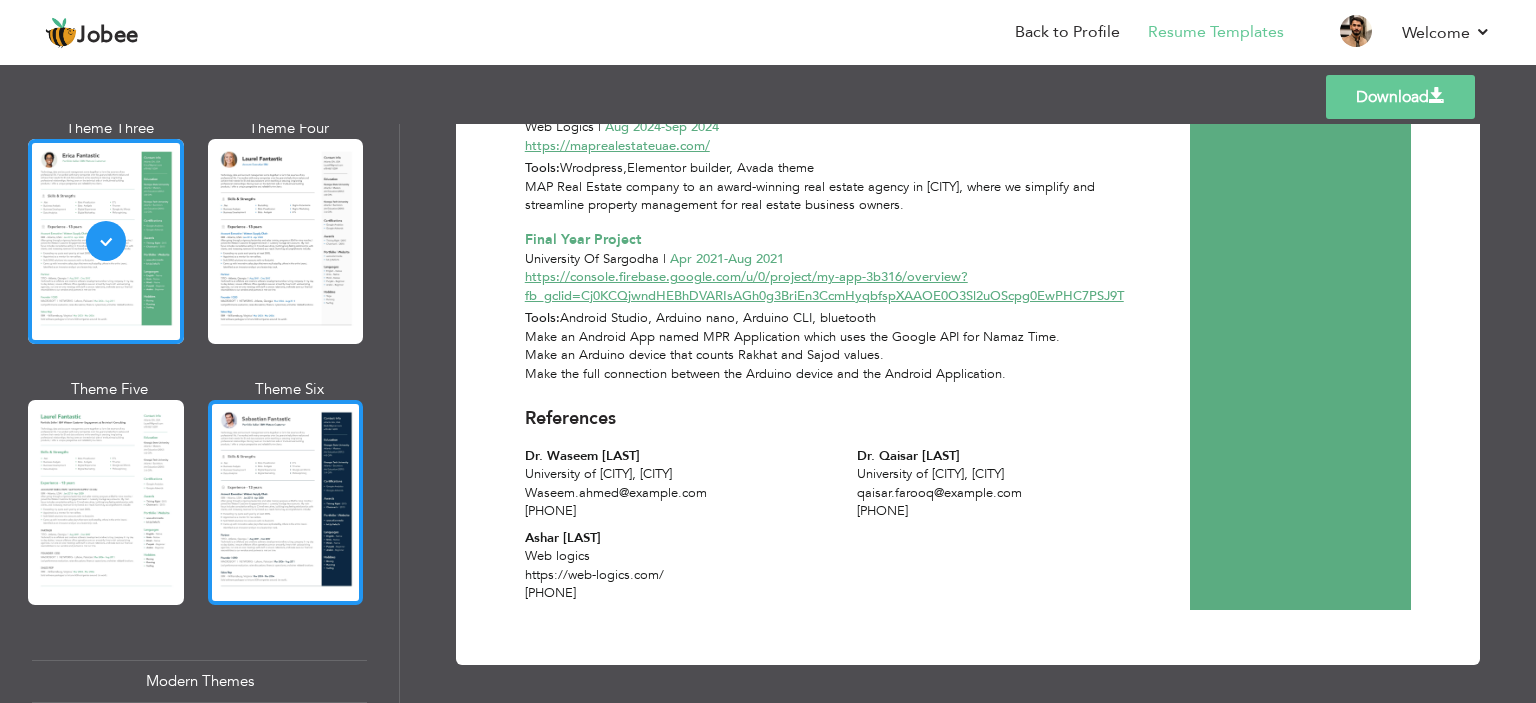 click at bounding box center (286, 502) 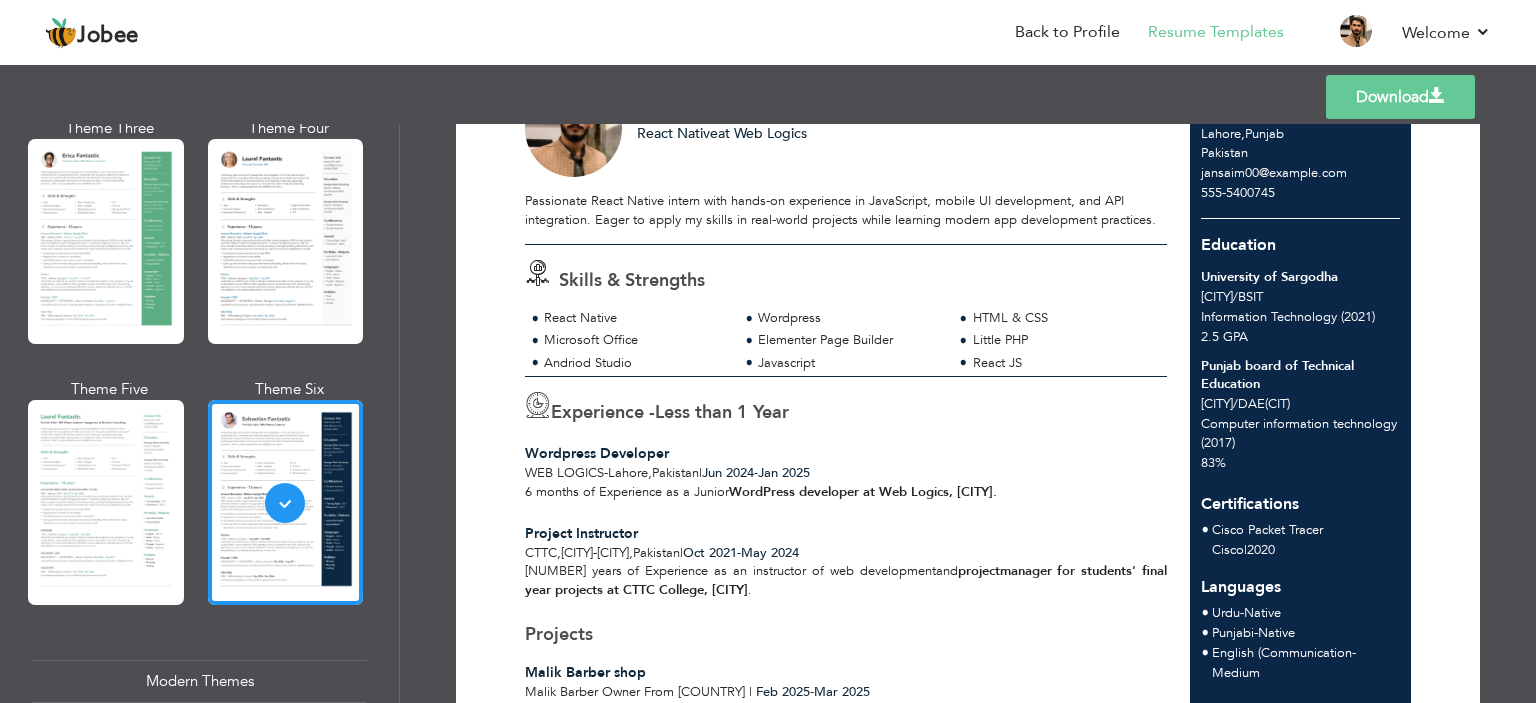 scroll, scrollTop: 84, scrollLeft: 0, axis: vertical 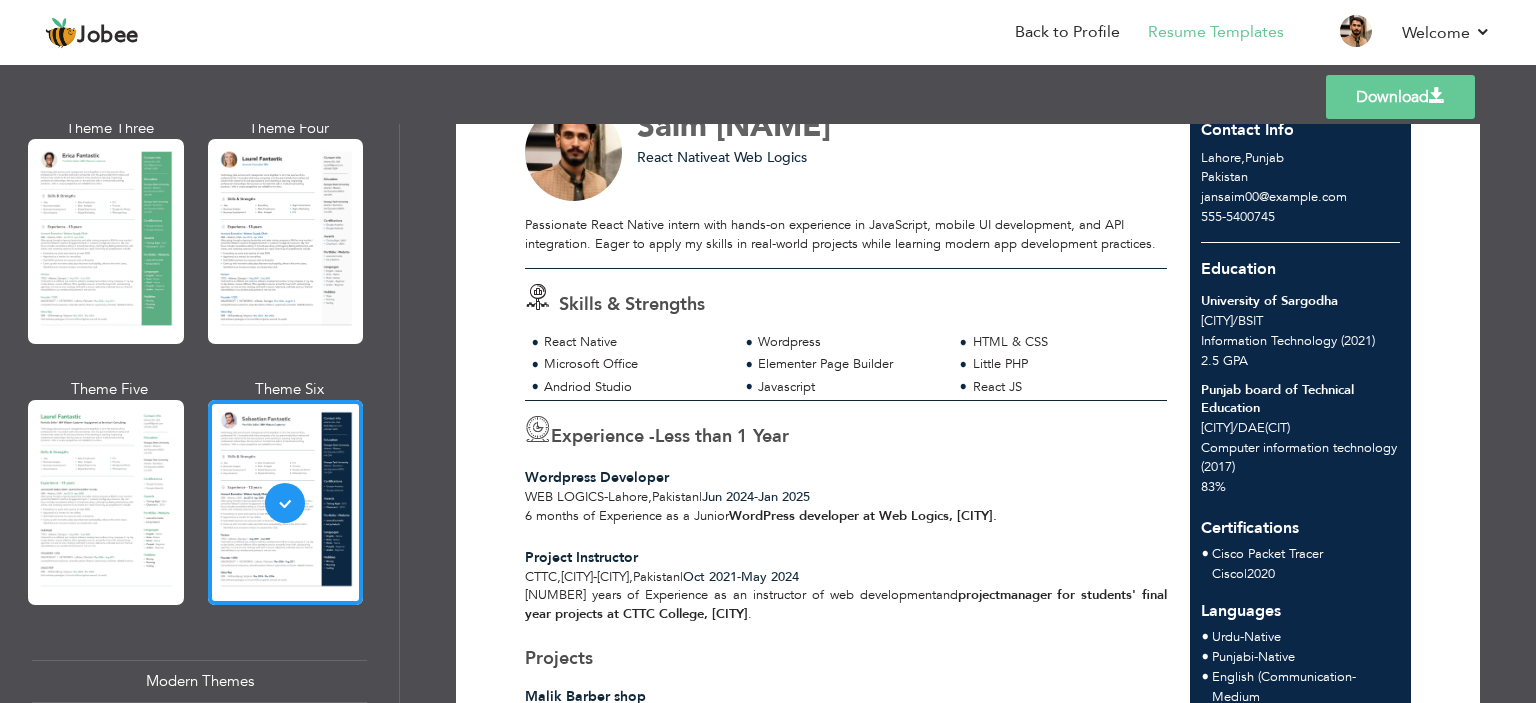 drag, startPoint x: 761, startPoint y: 380, endPoint x: 605, endPoint y: 382, distance: 156.01282 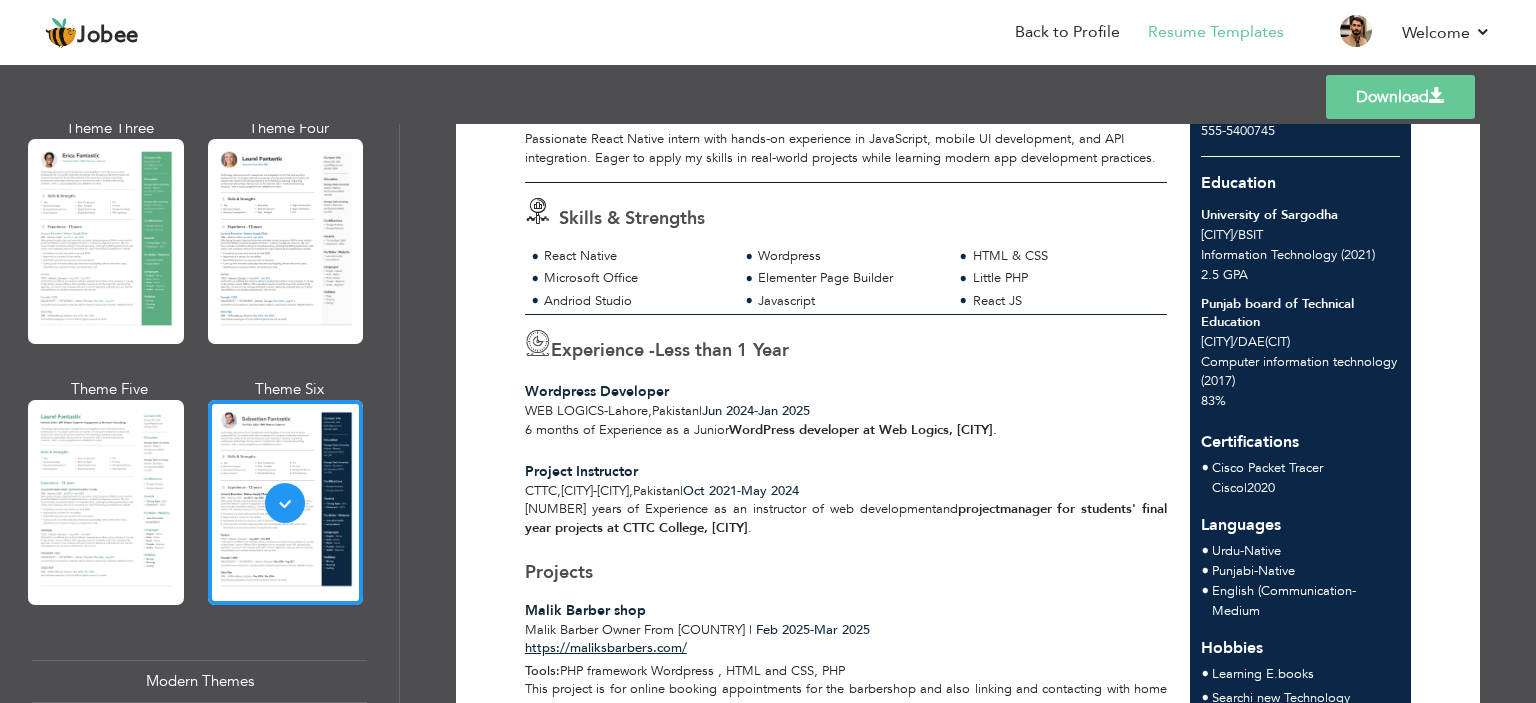 scroll, scrollTop: 0, scrollLeft: 0, axis: both 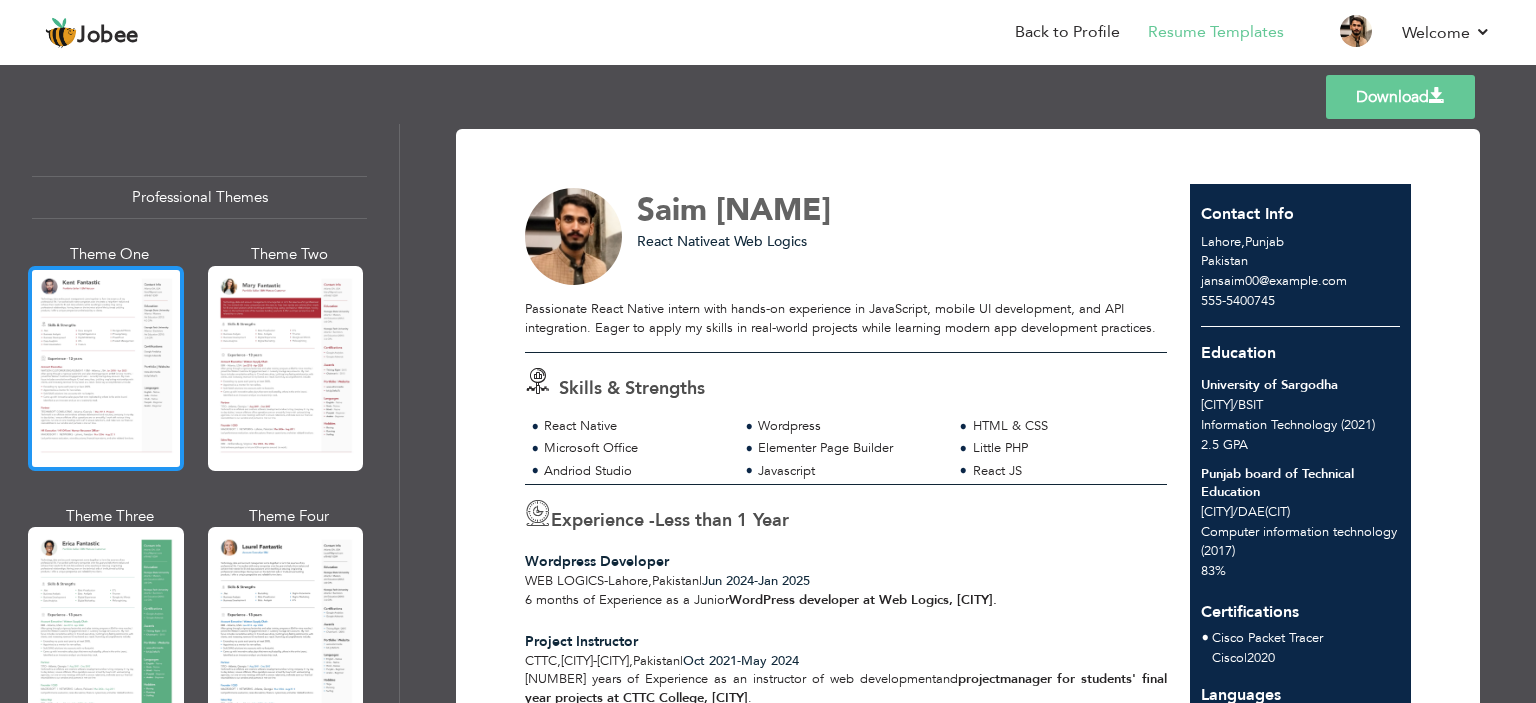 click at bounding box center (106, 368) 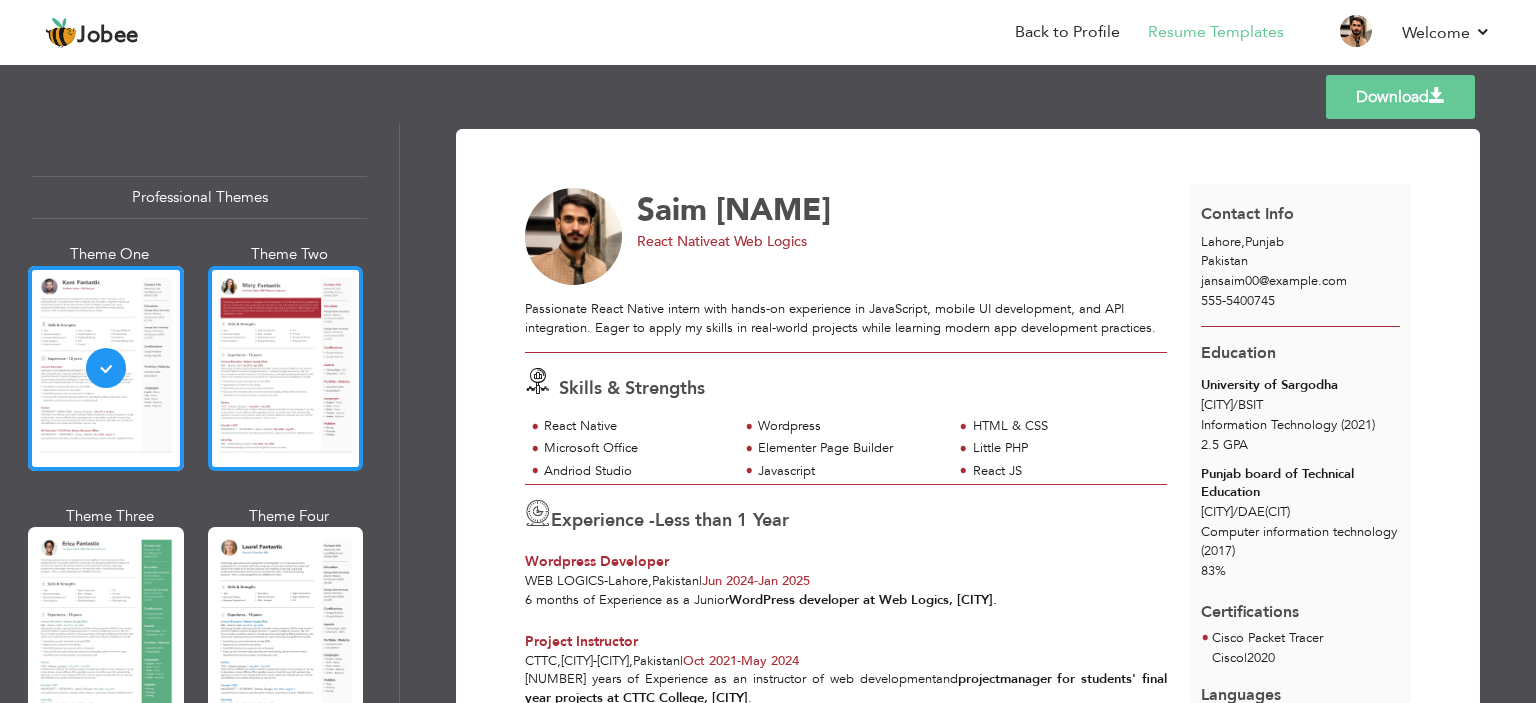 click at bounding box center (286, 368) 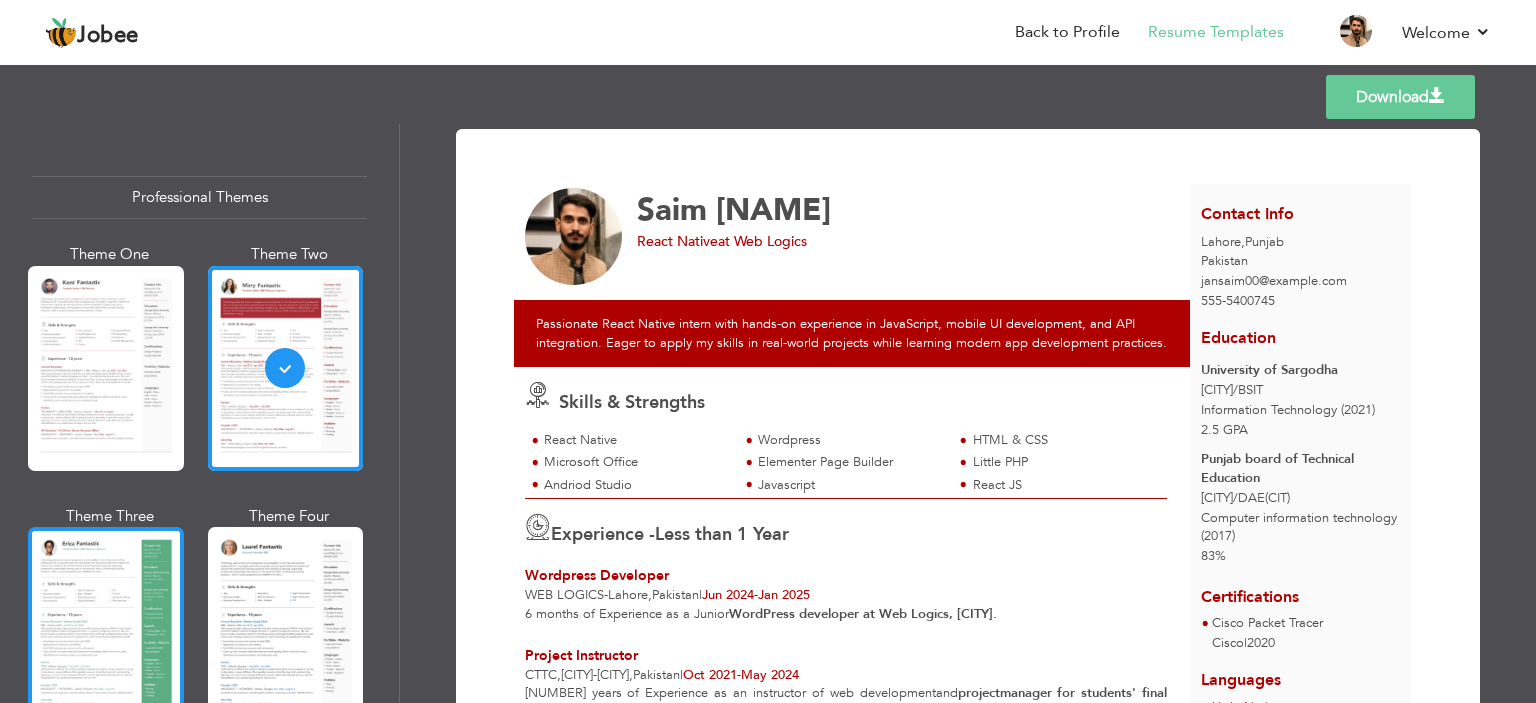 click at bounding box center [106, 629] 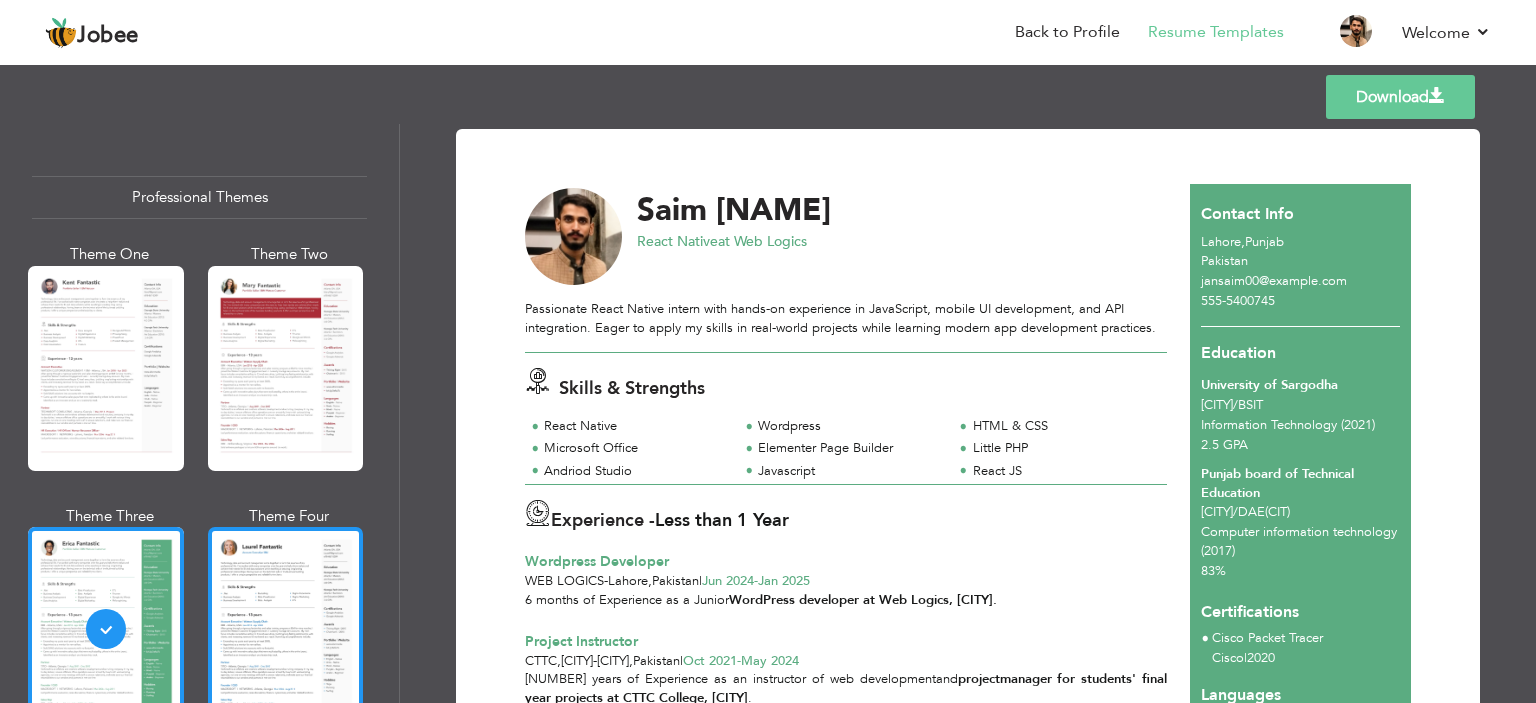 click at bounding box center (286, 629) 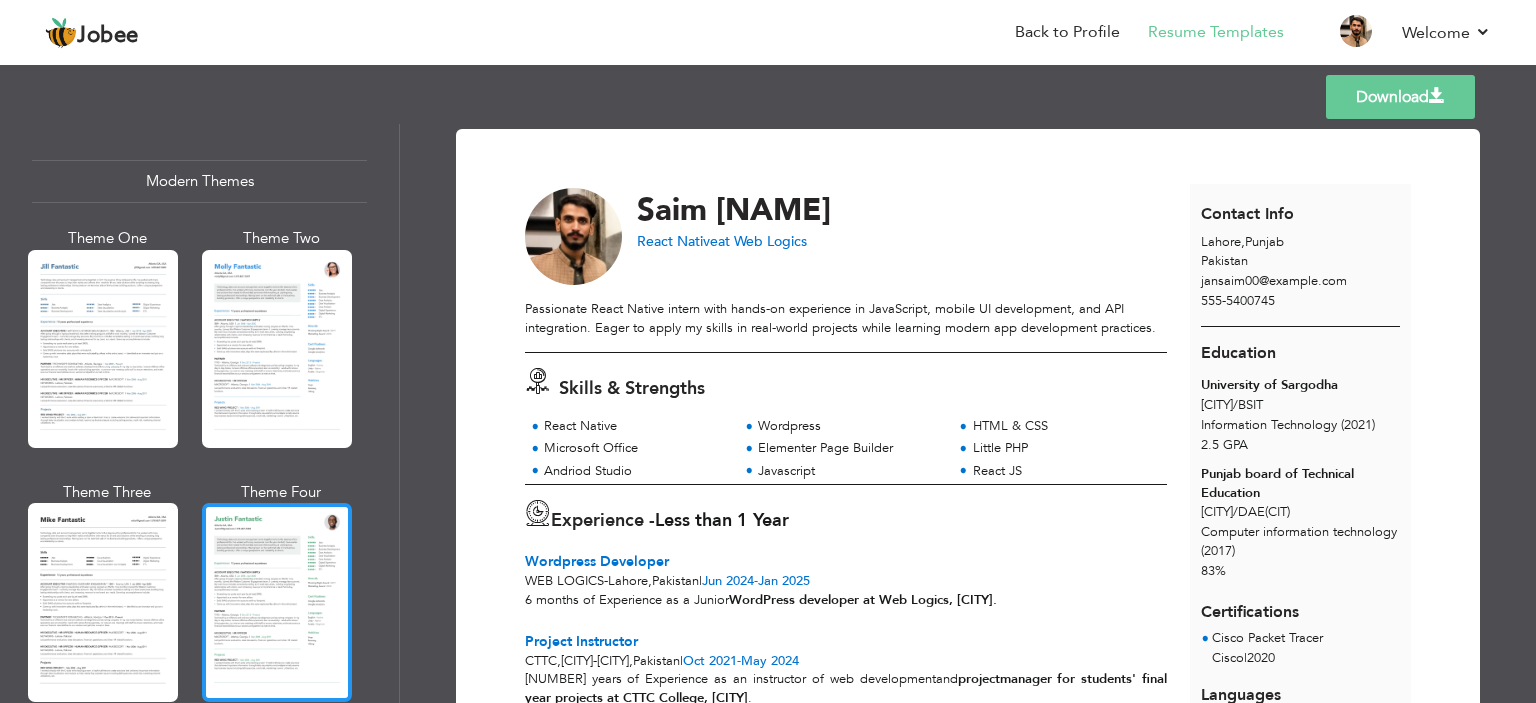scroll, scrollTop: 1472, scrollLeft: 0, axis: vertical 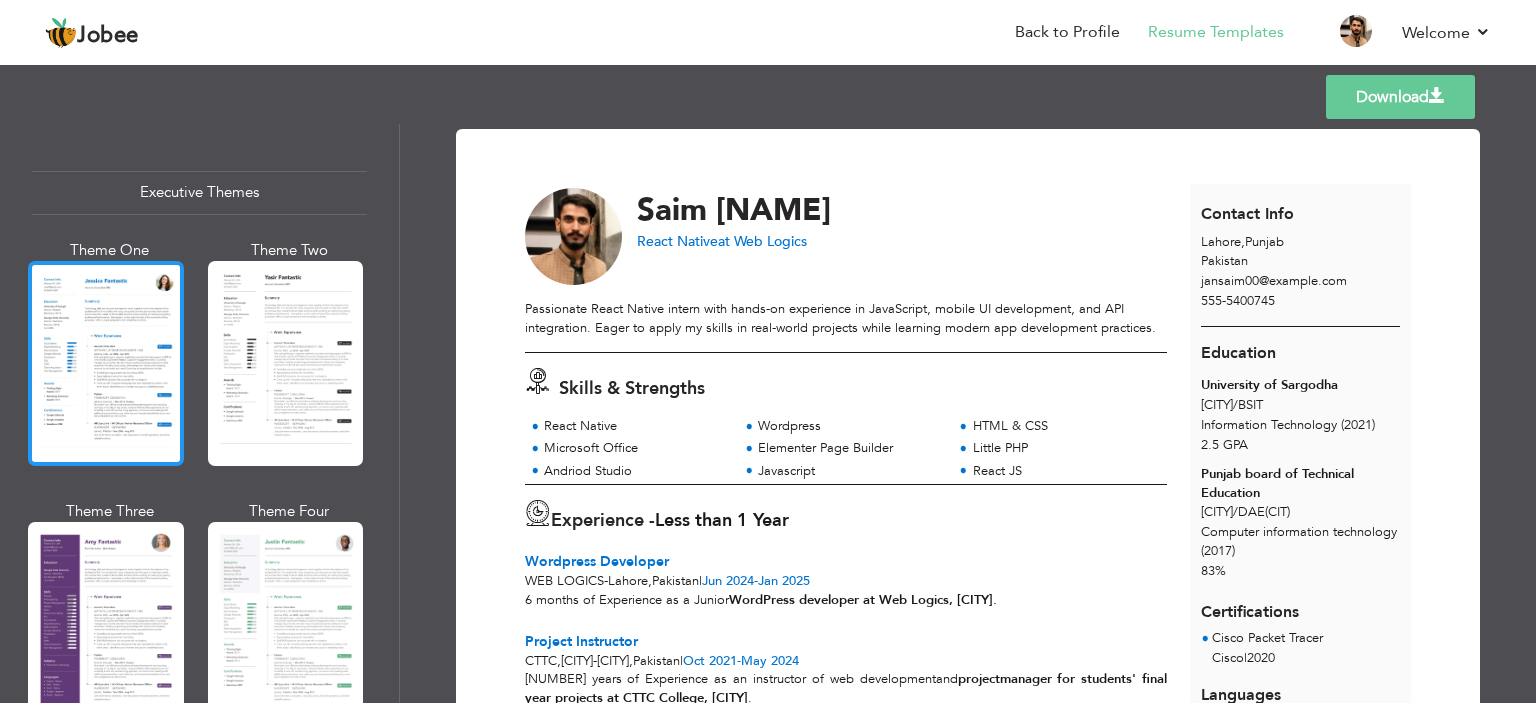 click at bounding box center [106, 363] 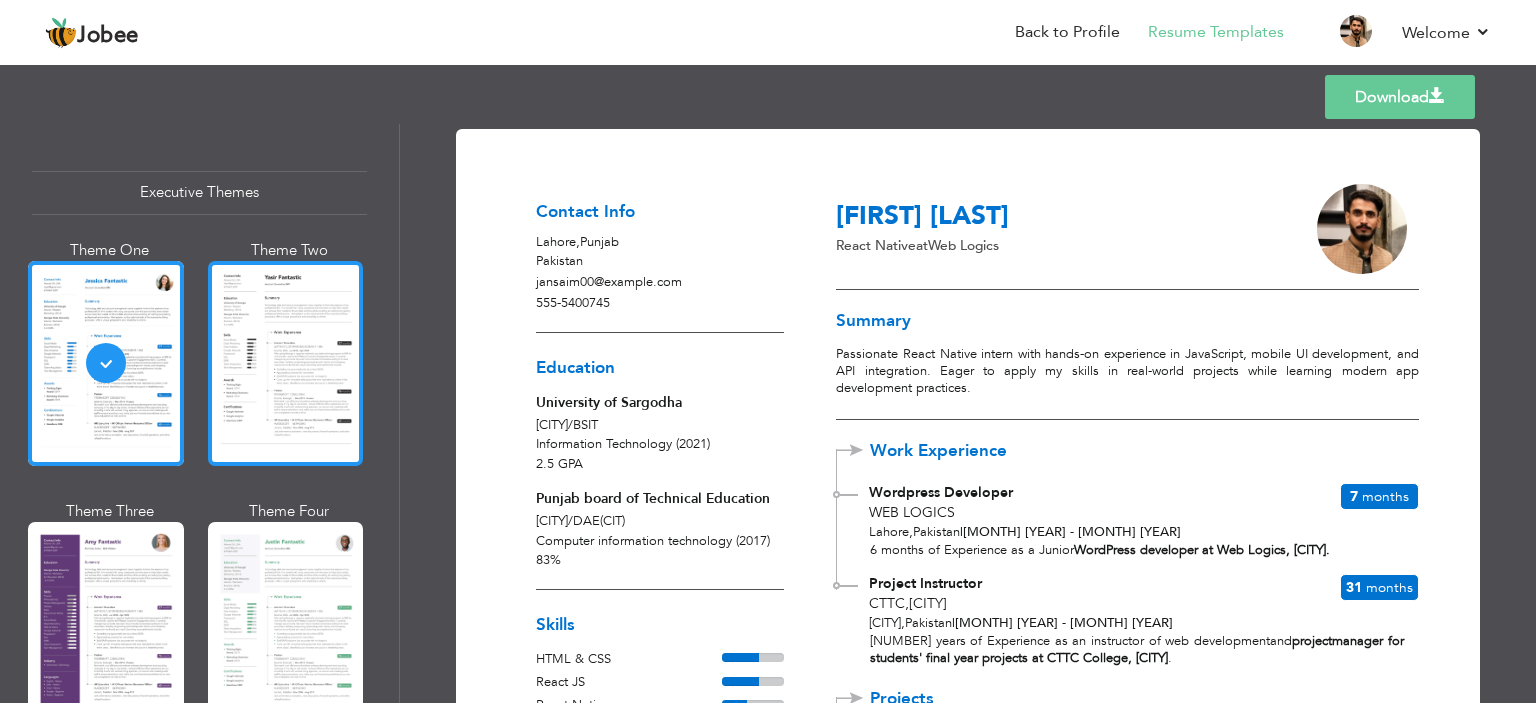 click at bounding box center [286, 363] 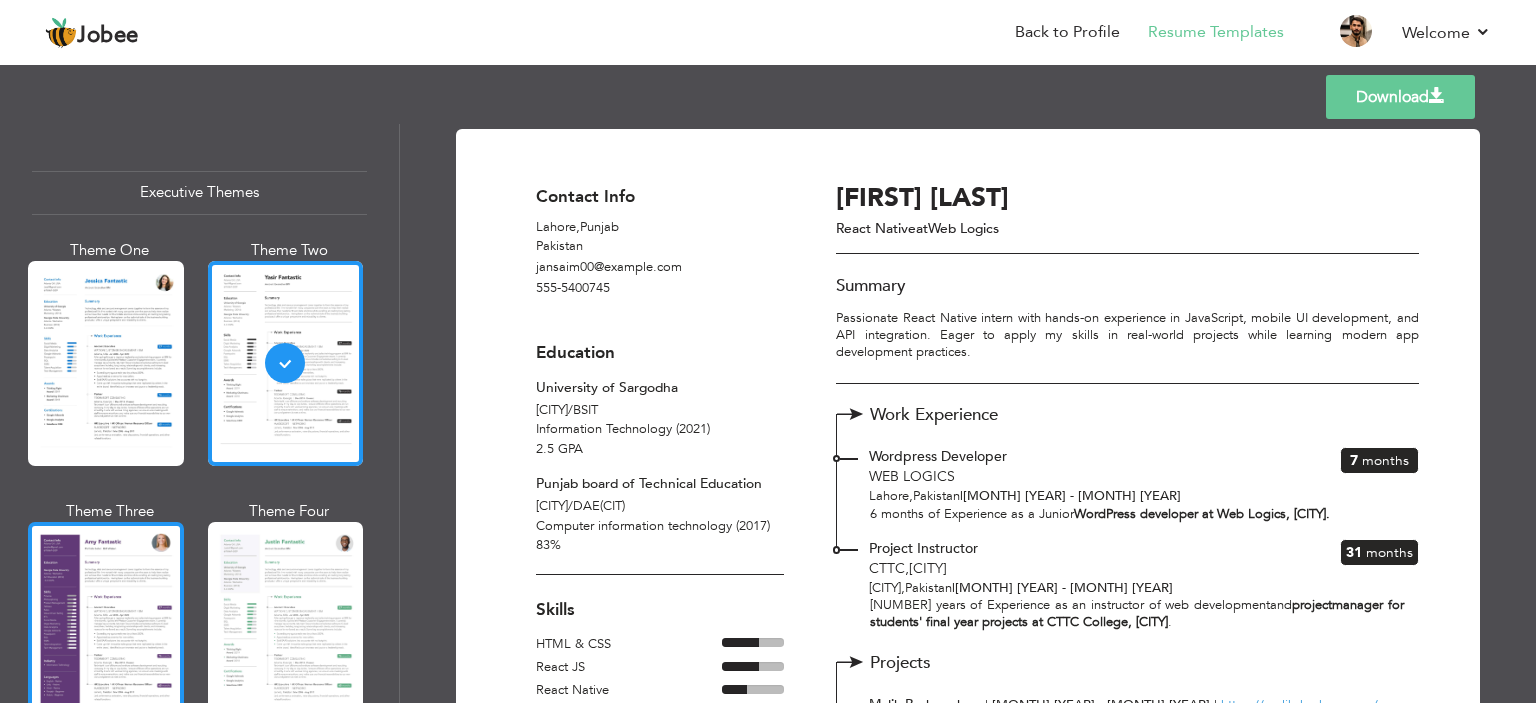 click at bounding box center (106, 624) 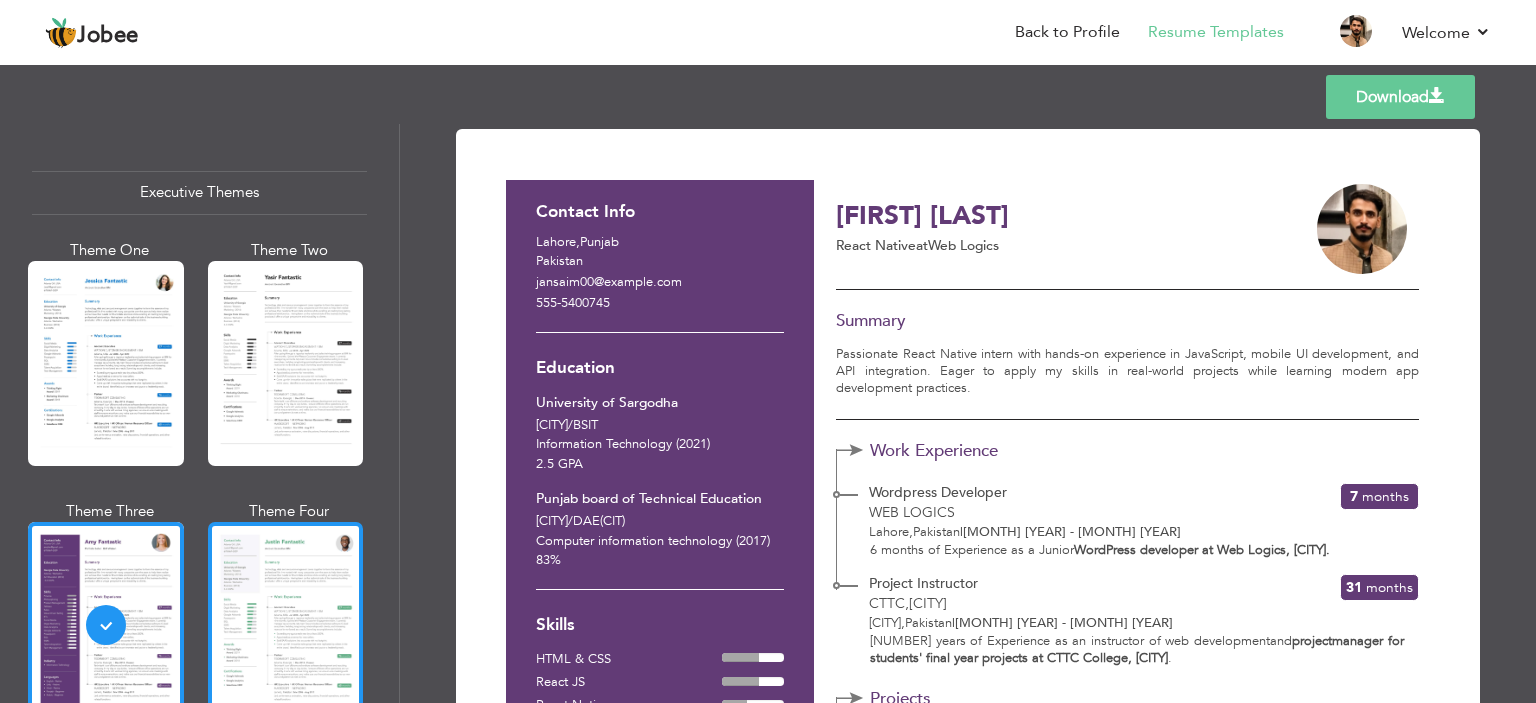 click at bounding box center [286, 624] 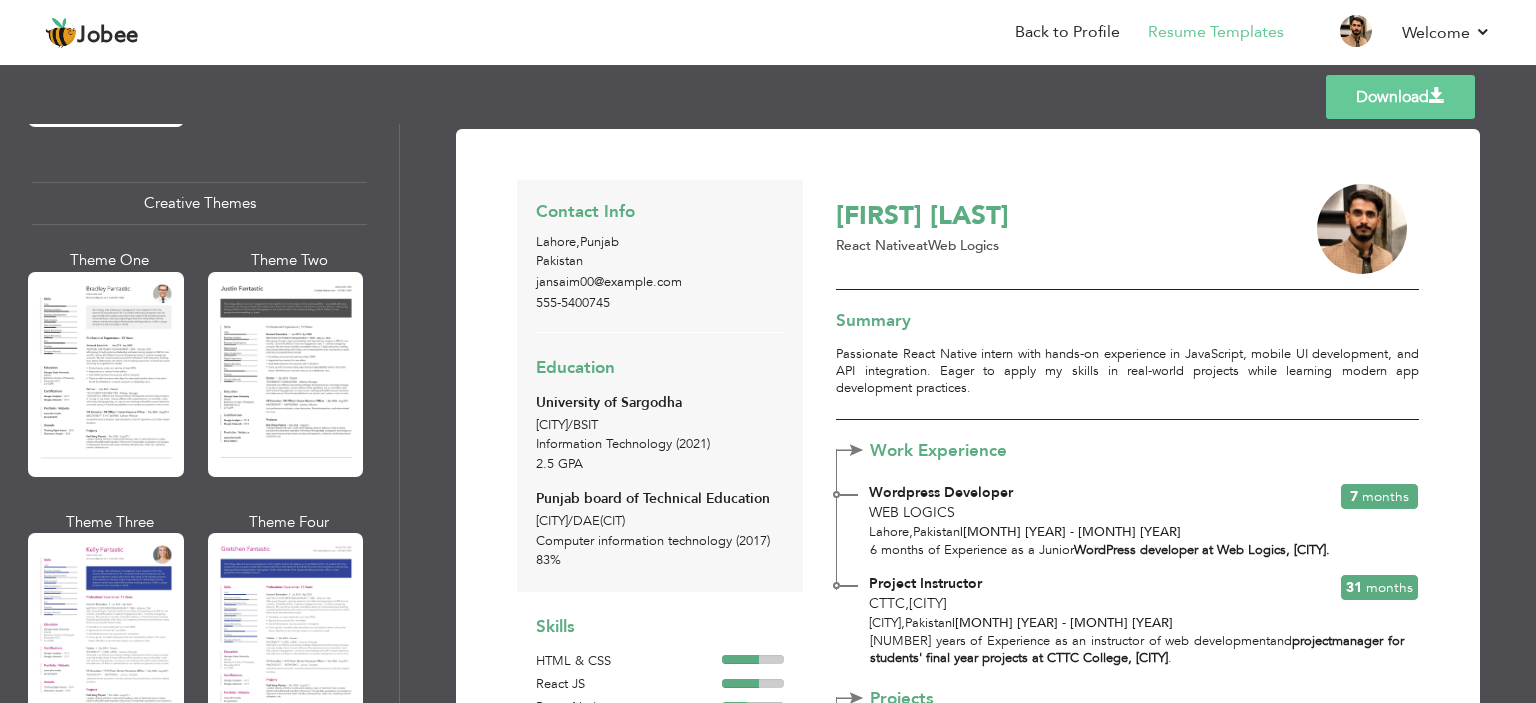 scroll, scrollTop: 2305, scrollLeft: 0, axis: vertical 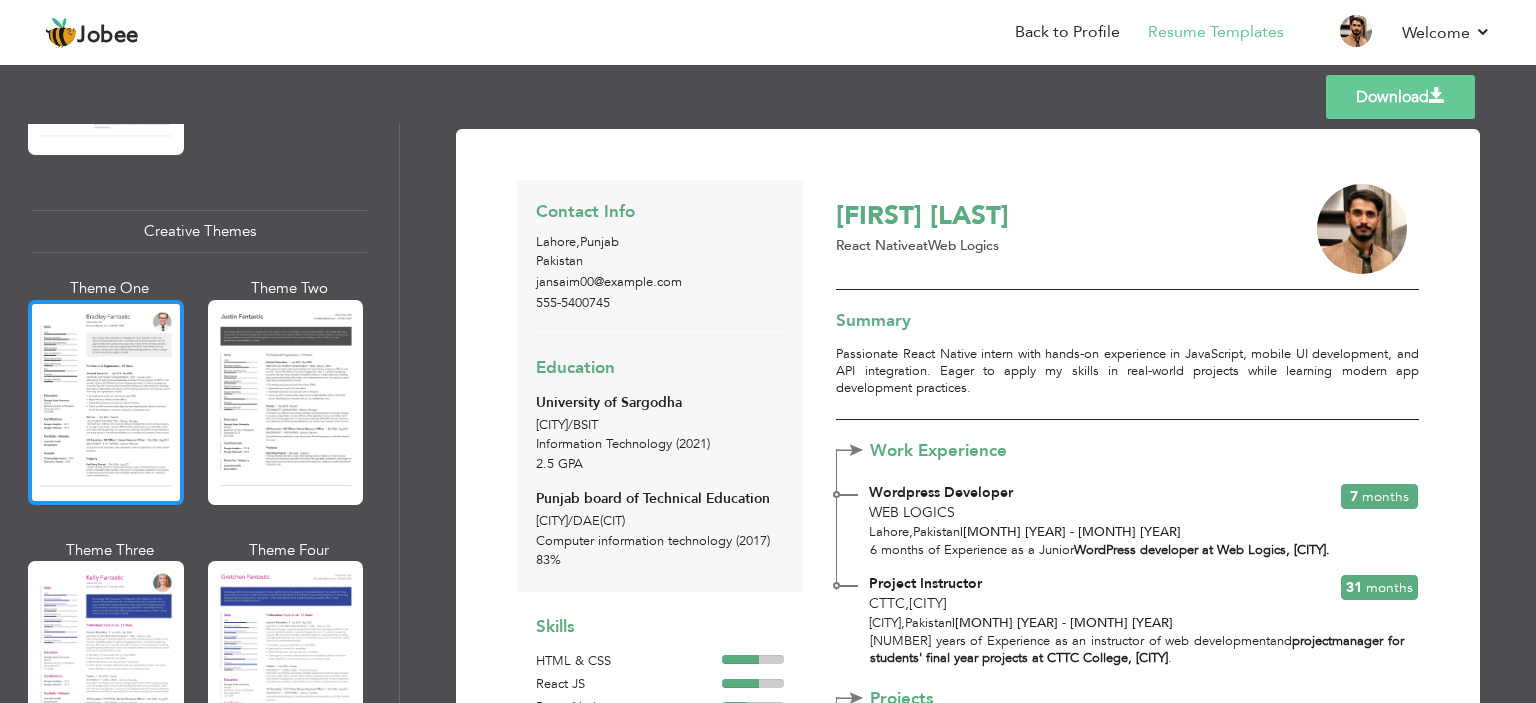 click at bounding box center (106, 402) 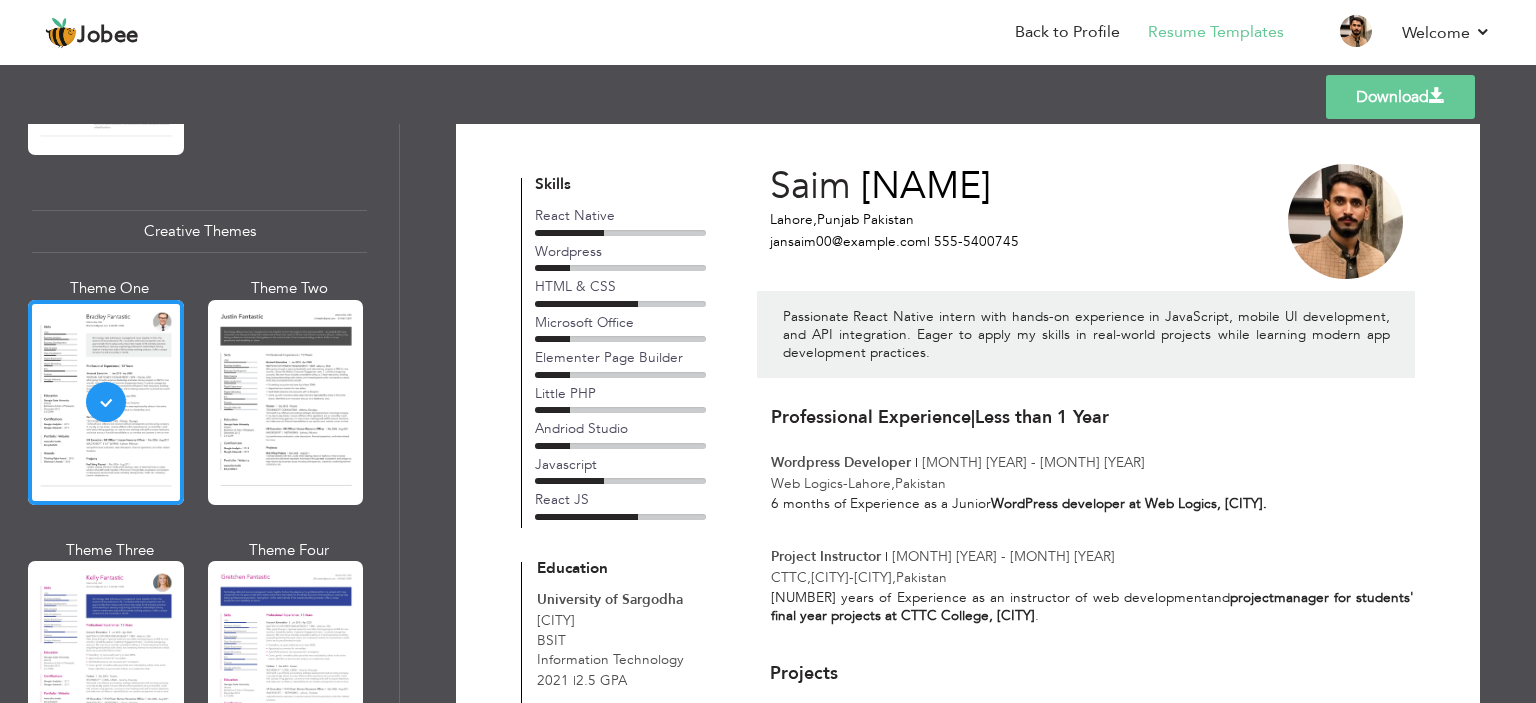 scroll, scrollTop: 0, scrollLeft: 0, axis: both 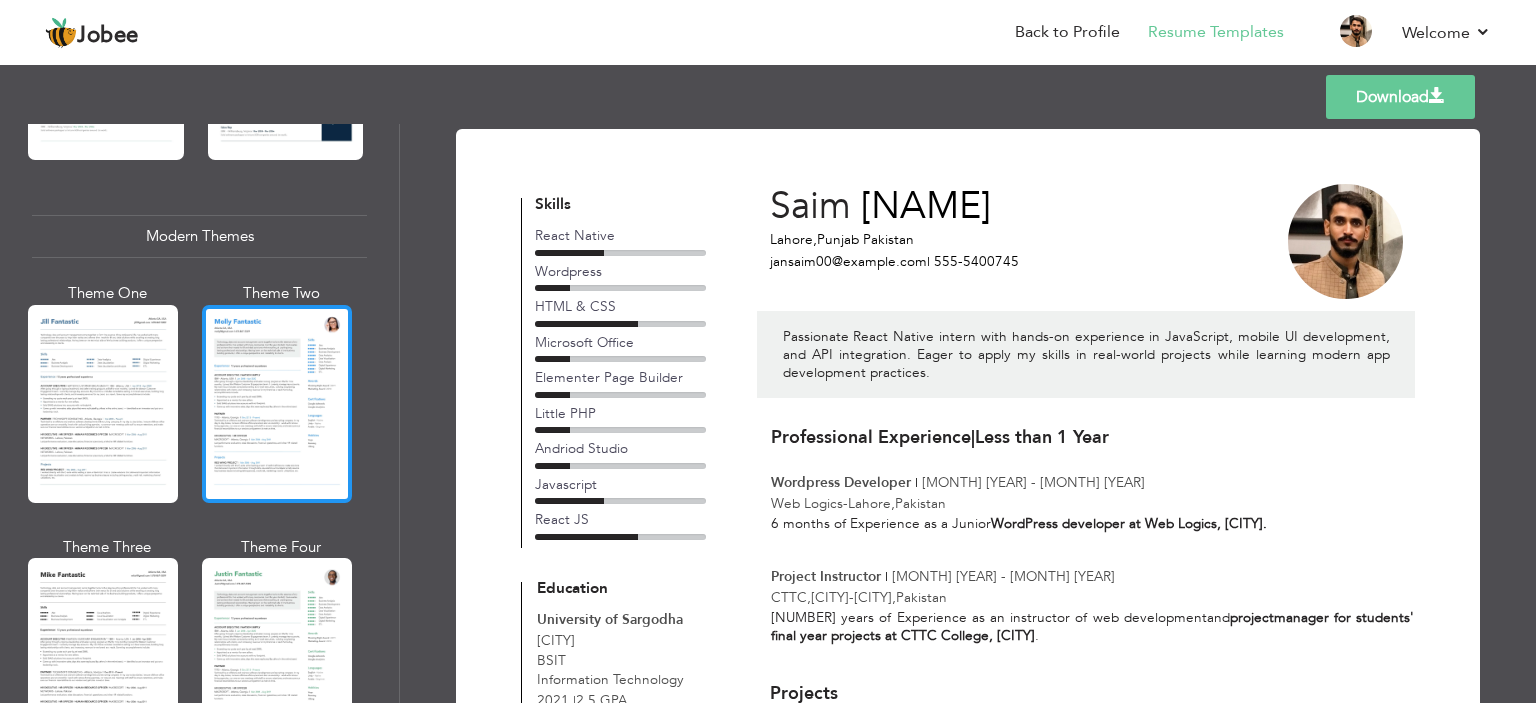 click at bounding box center (277, 404) 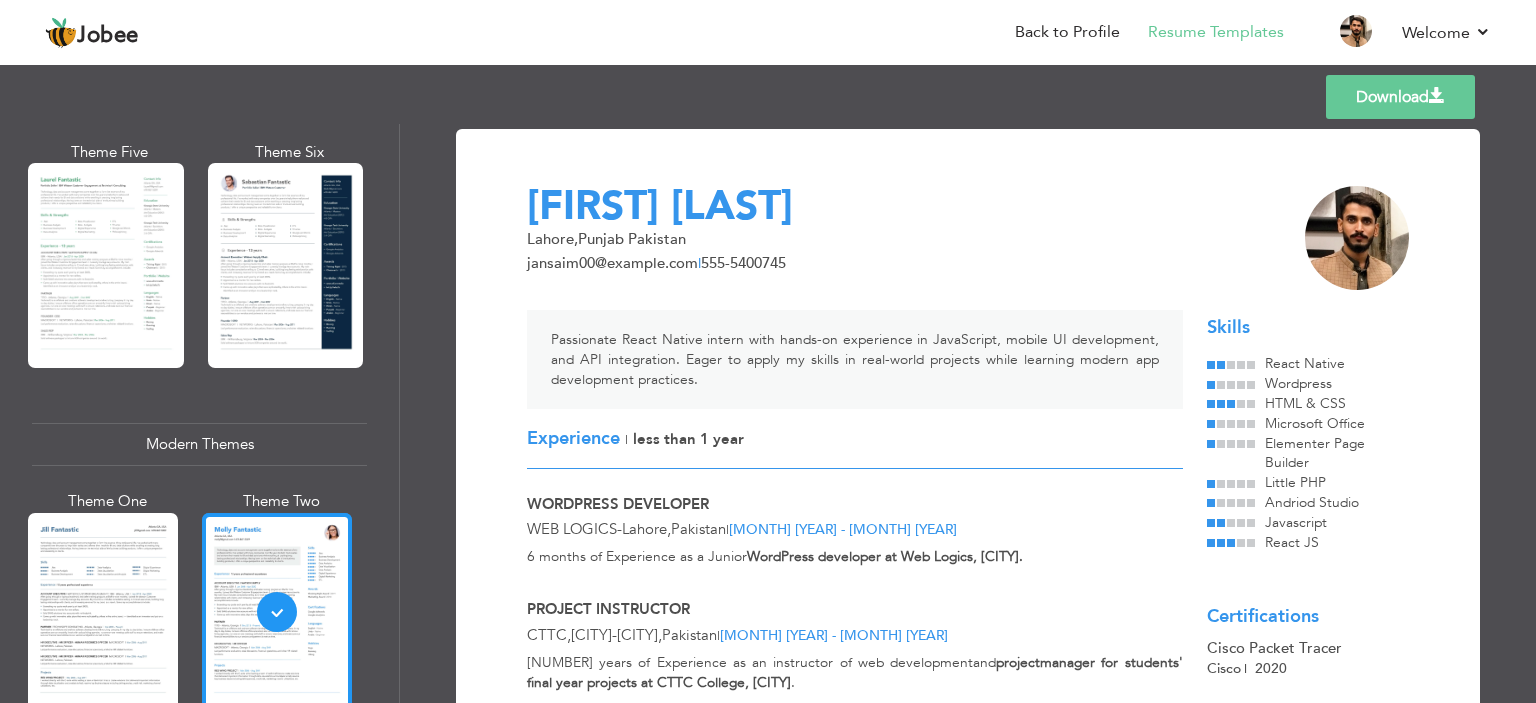 scroll, scrollTop: 0, scrollLeft: 0, axis: both 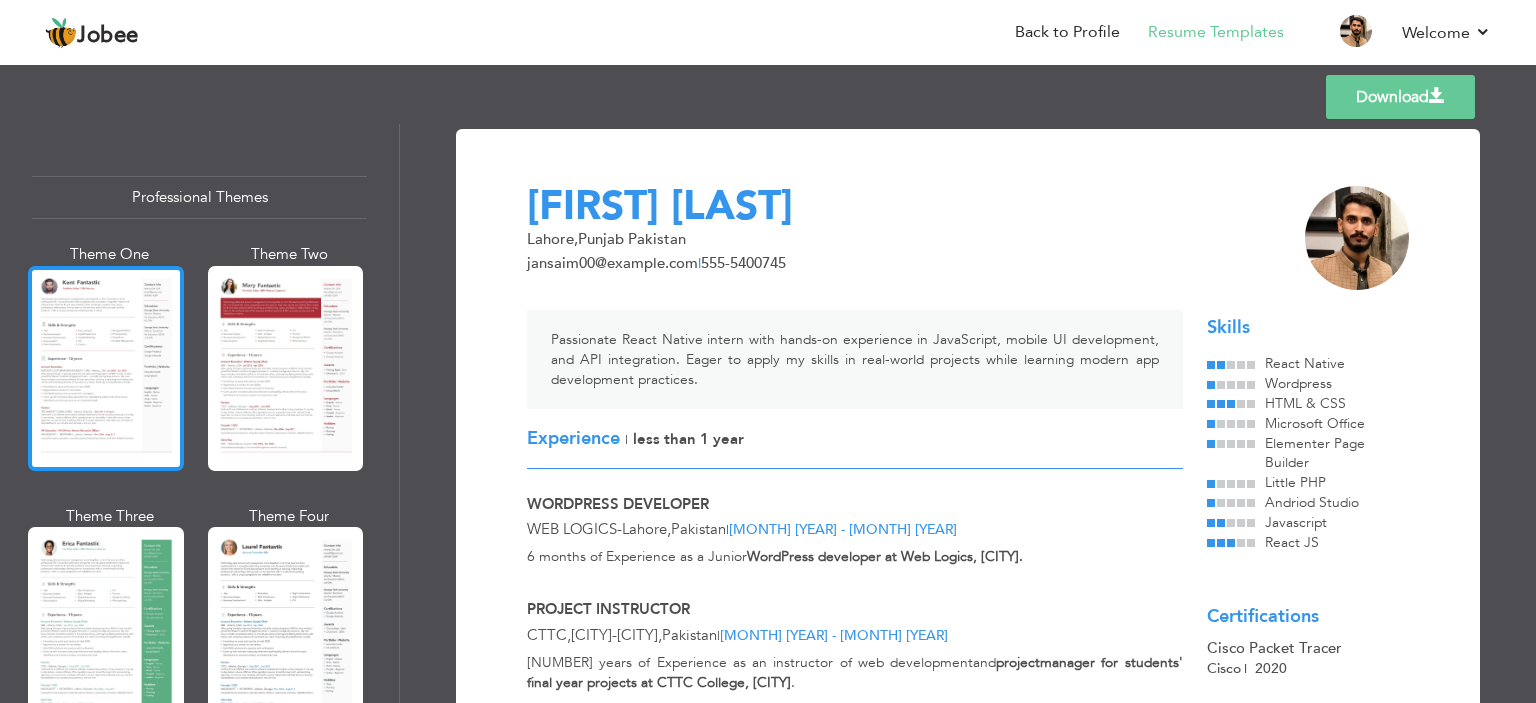 click at bounding box center (106, 368) 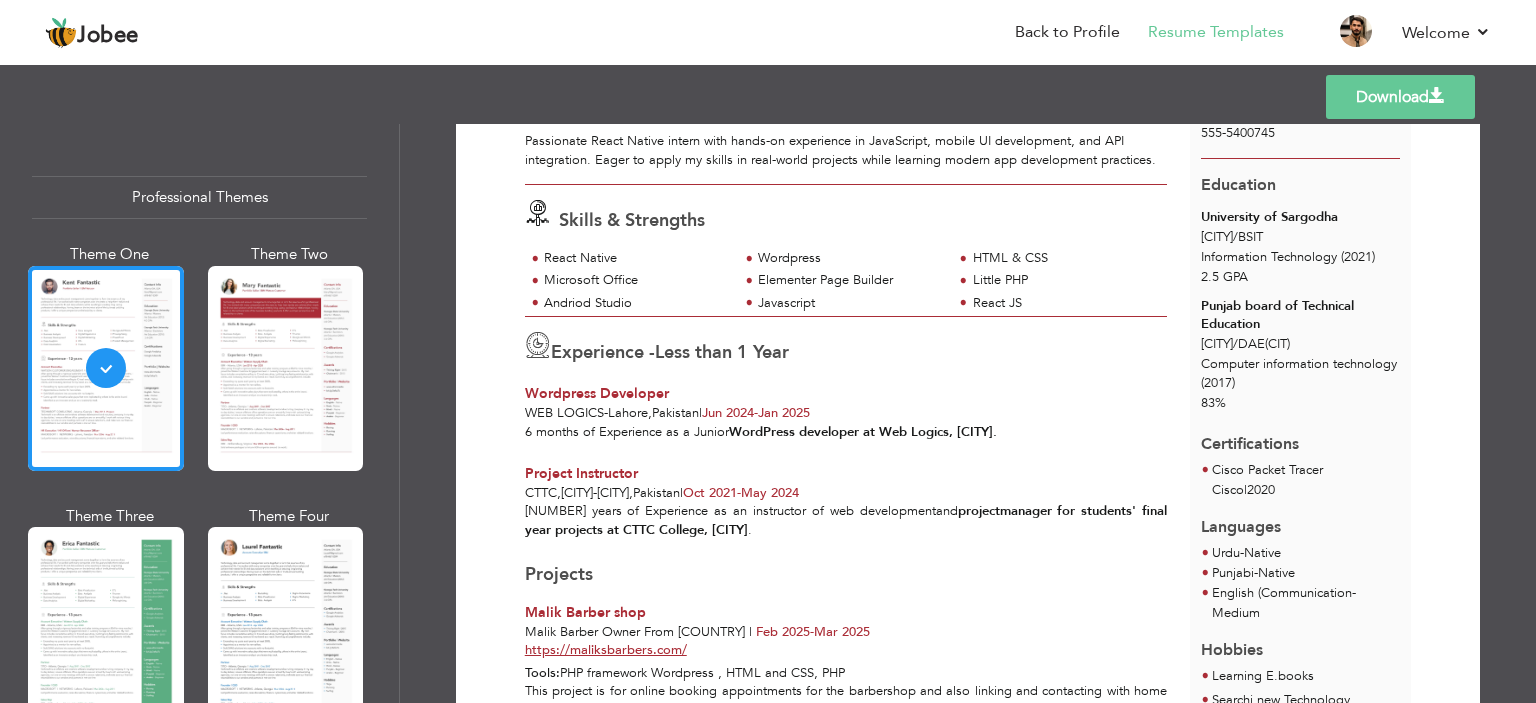 scroll, scrollTop: 0, scrollLeft: 0, axis: both 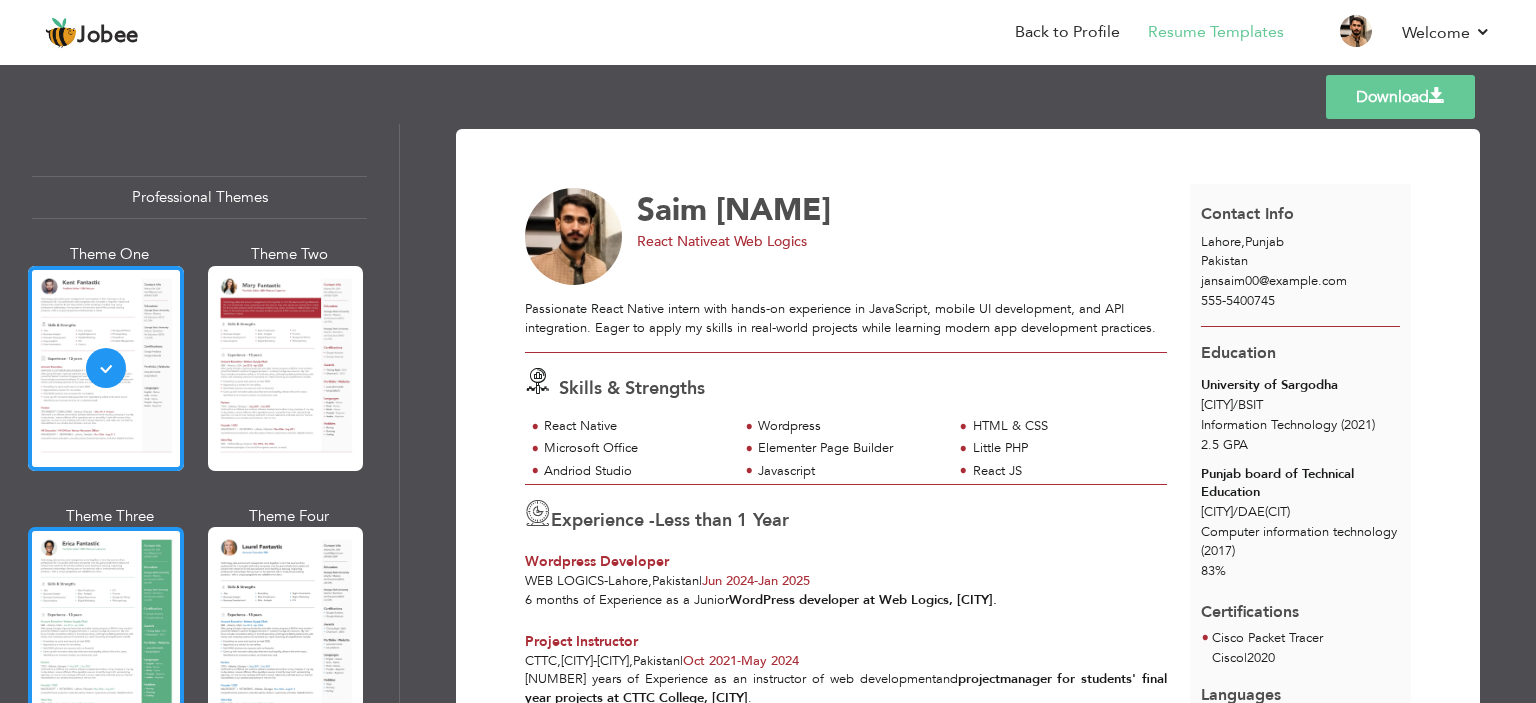 click at bounding box center (106, 629) 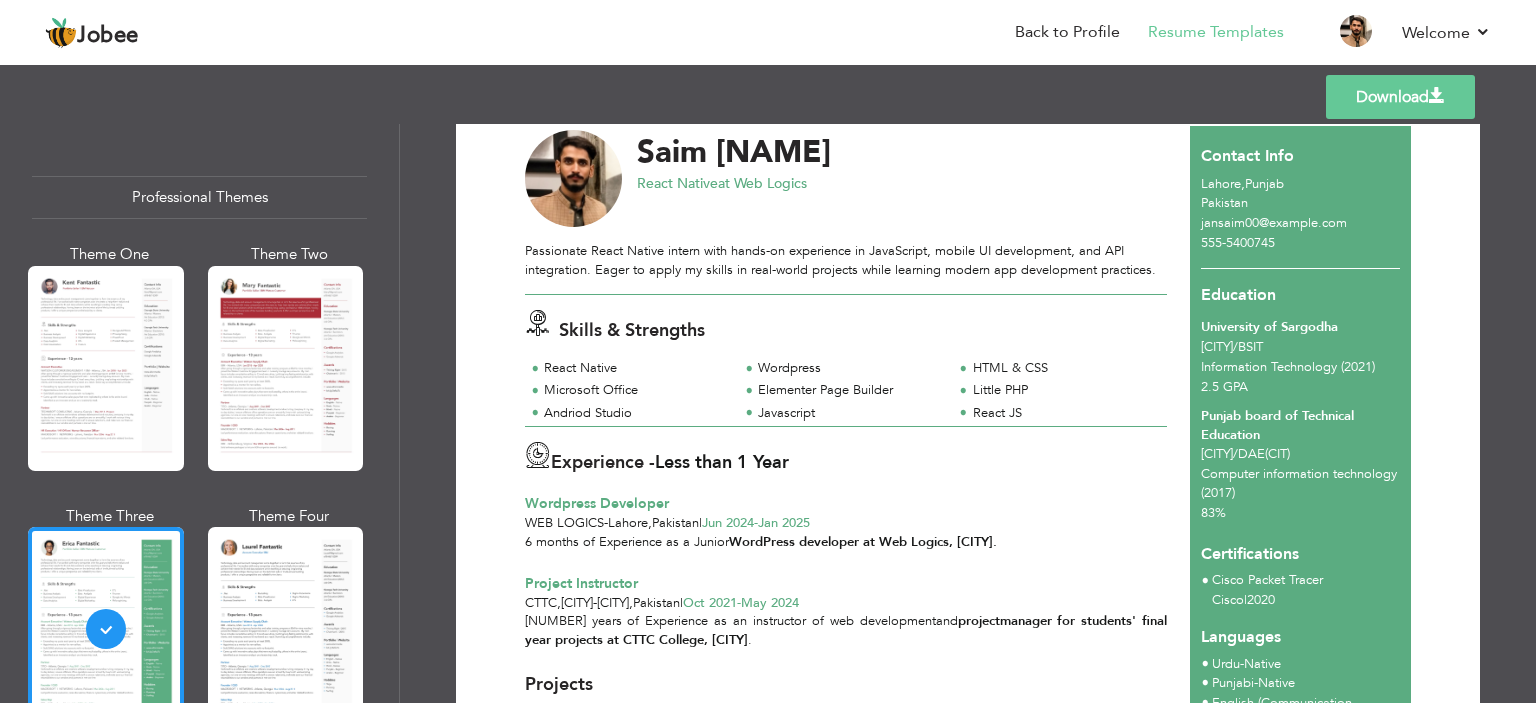 scroll, scrollTop: 0, scrollLeft: 0, axis: both 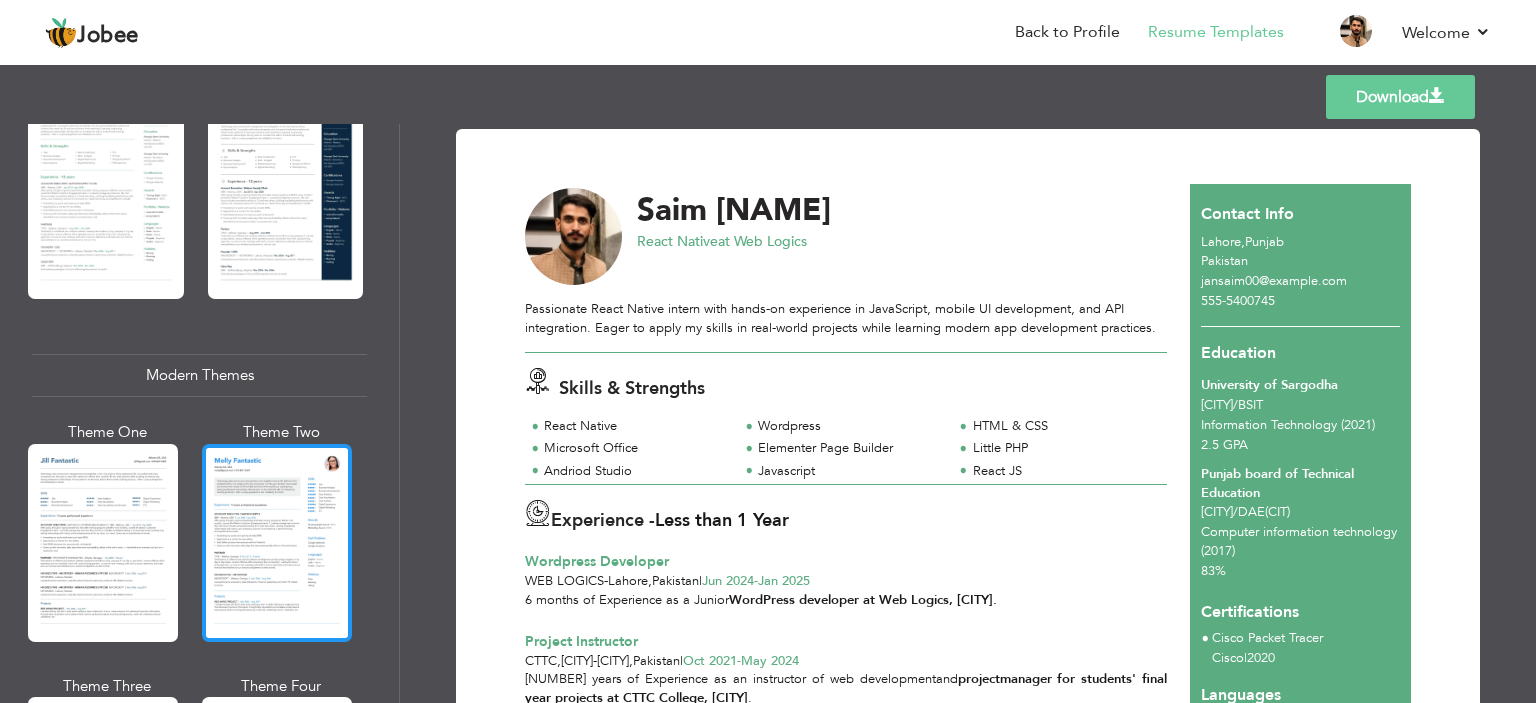 click at bounding box center [277, 543] 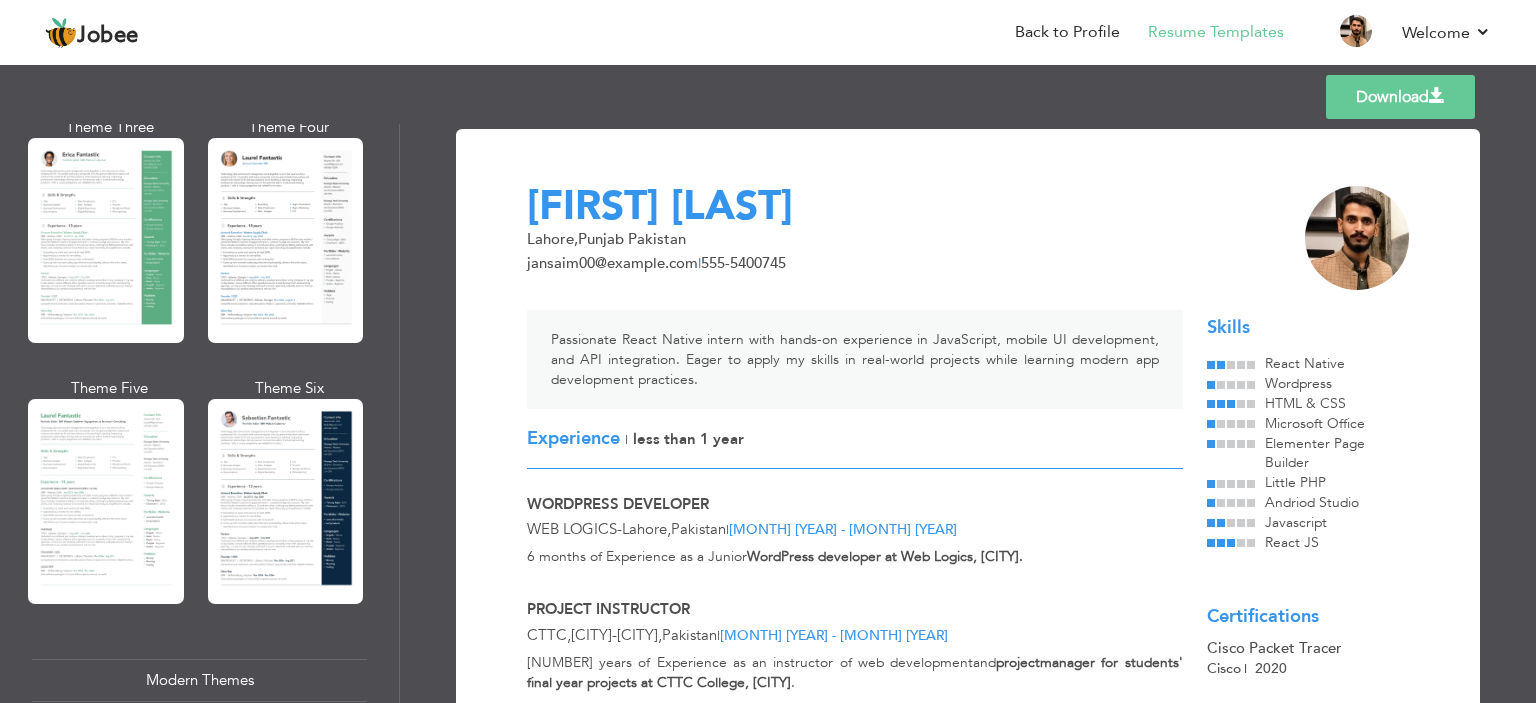 scroll, scrollTop: 333, scrollLeft: 0, axis: vertical 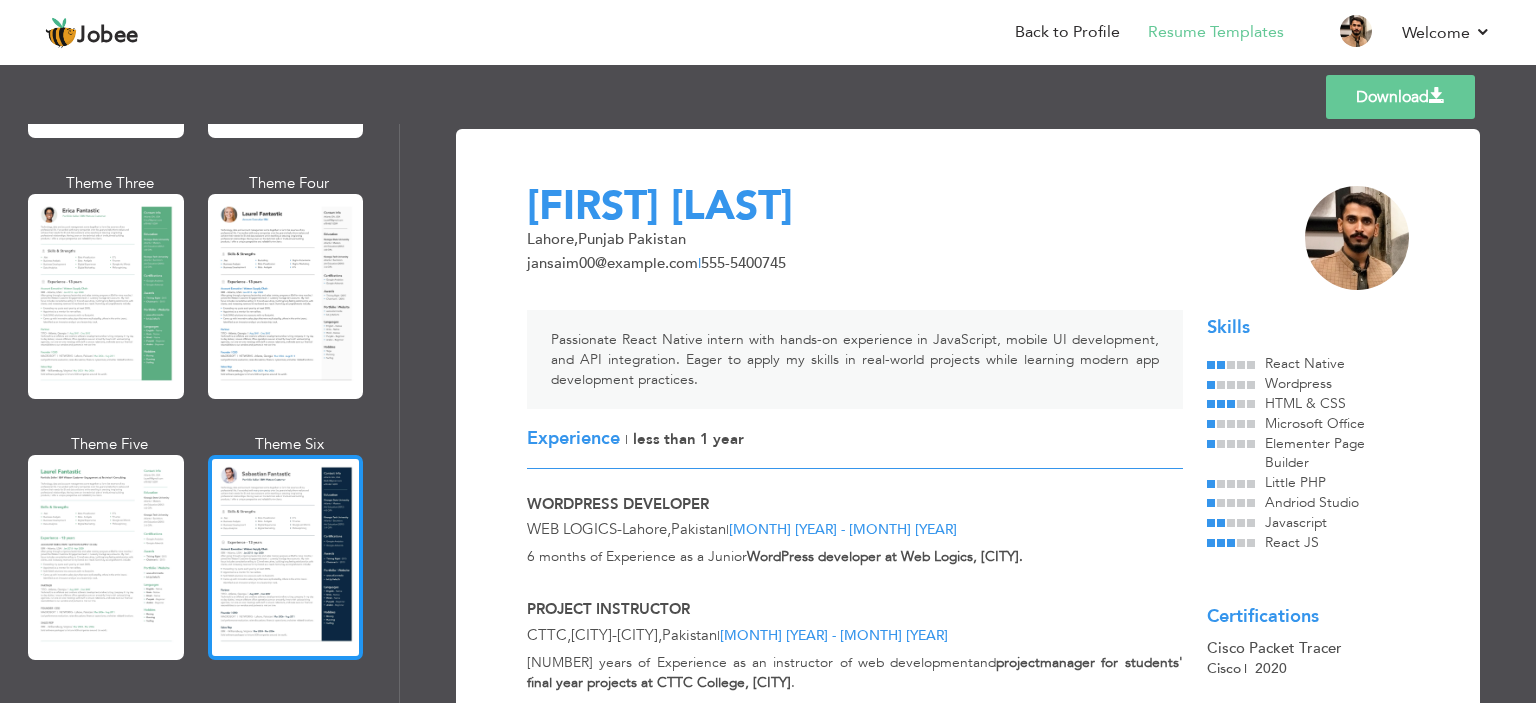 click at bounding box center (286, 557) 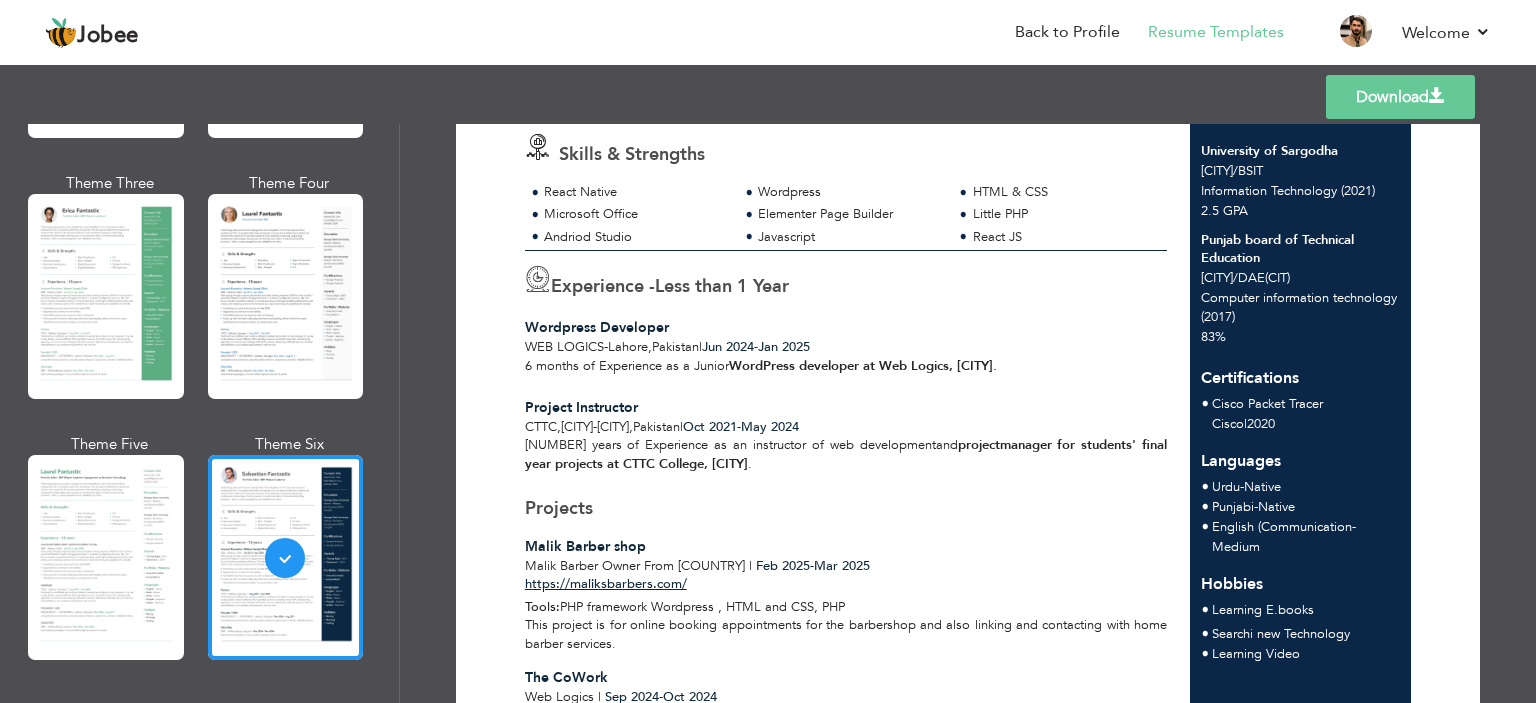 scroll, scrollTop: 0, scrollLeft: 0, axis: both 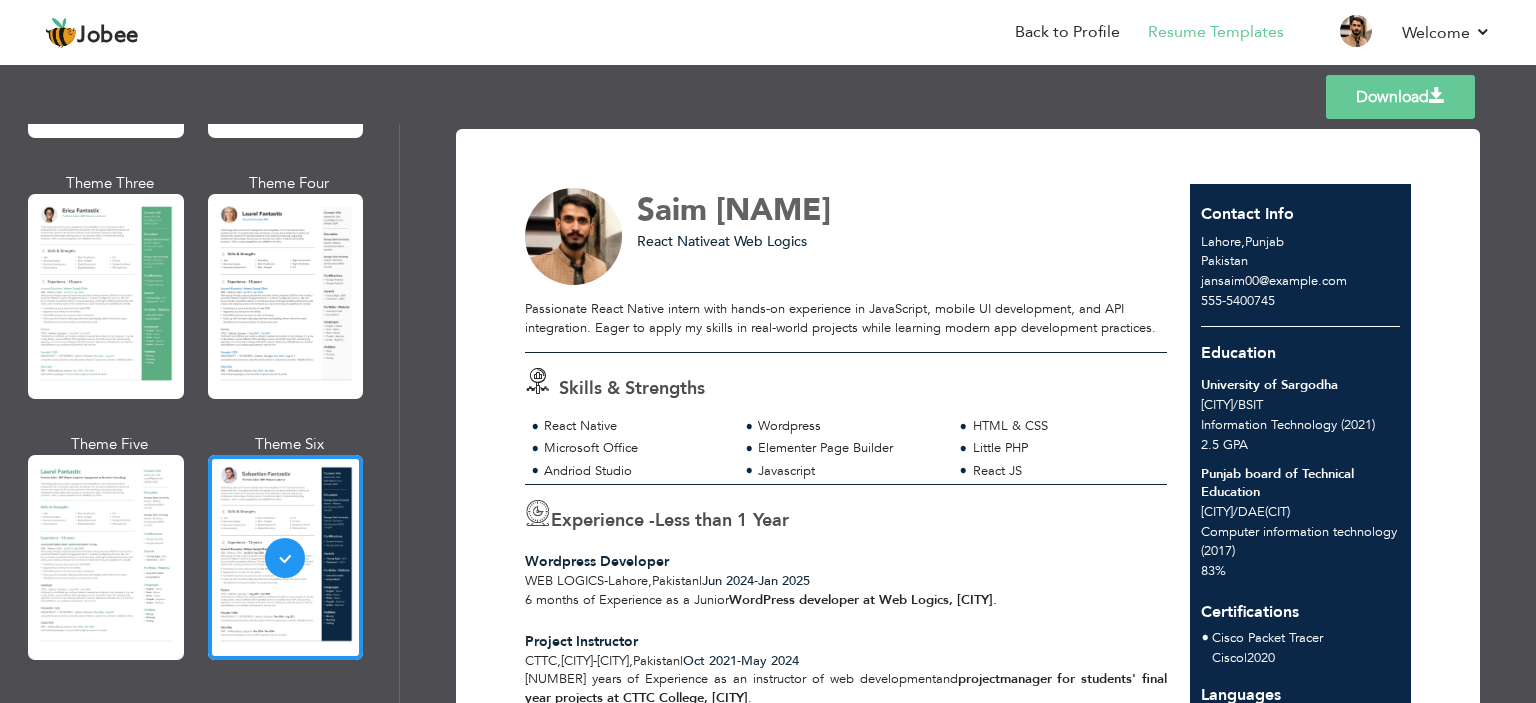 click on "Download" at bounding box center (1400, 97) 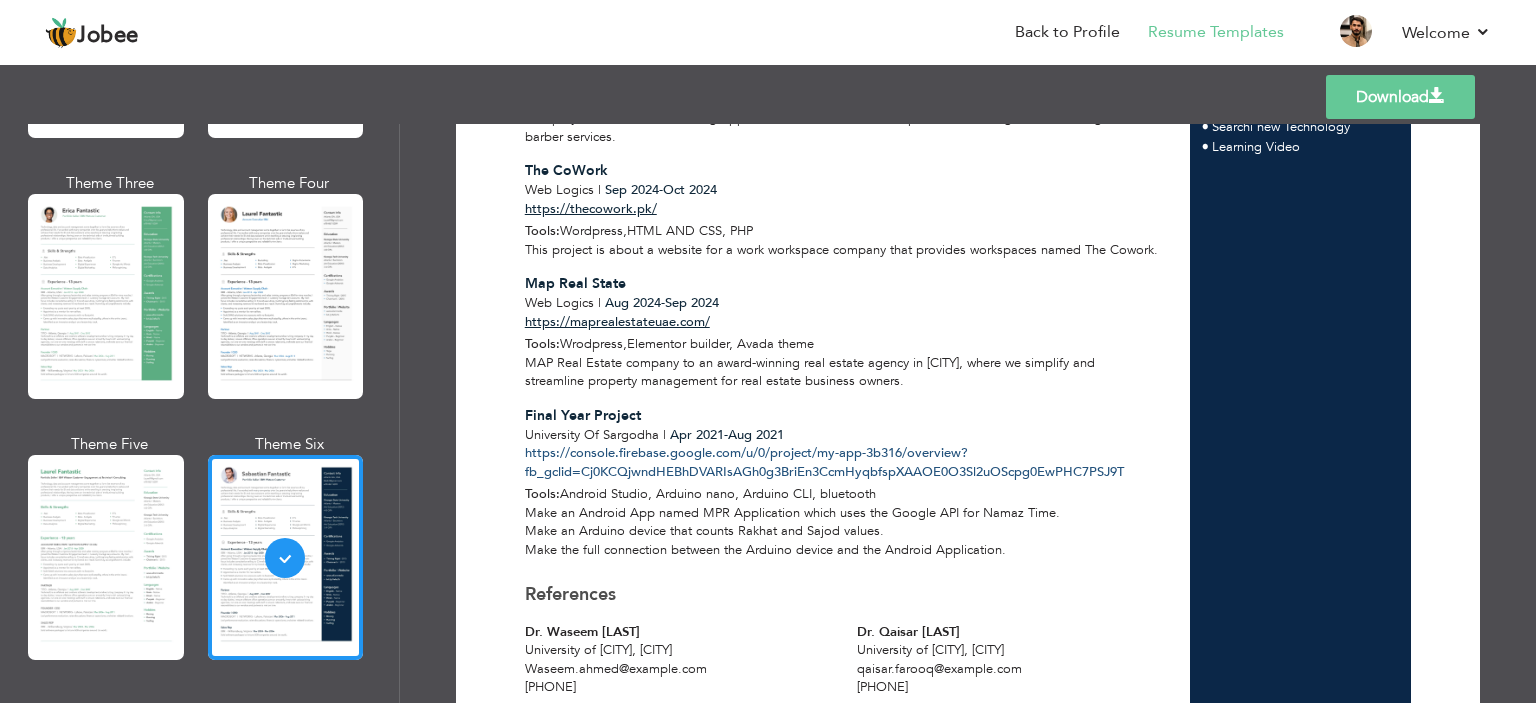 scroll, scrollTop: 805, scrollLeft: 0, axis: vertical 